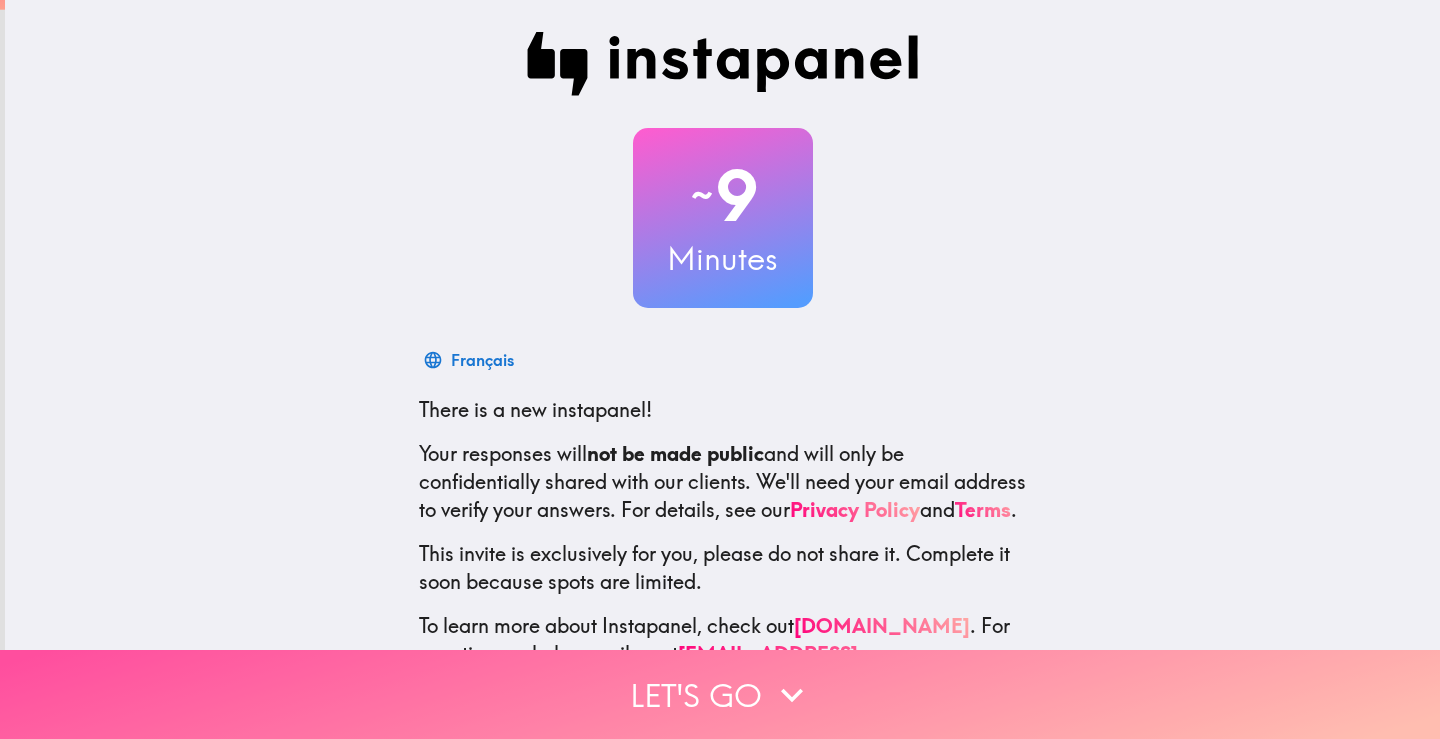 scroll, scrollTop: 0, scrollLeft: 0, axis: both 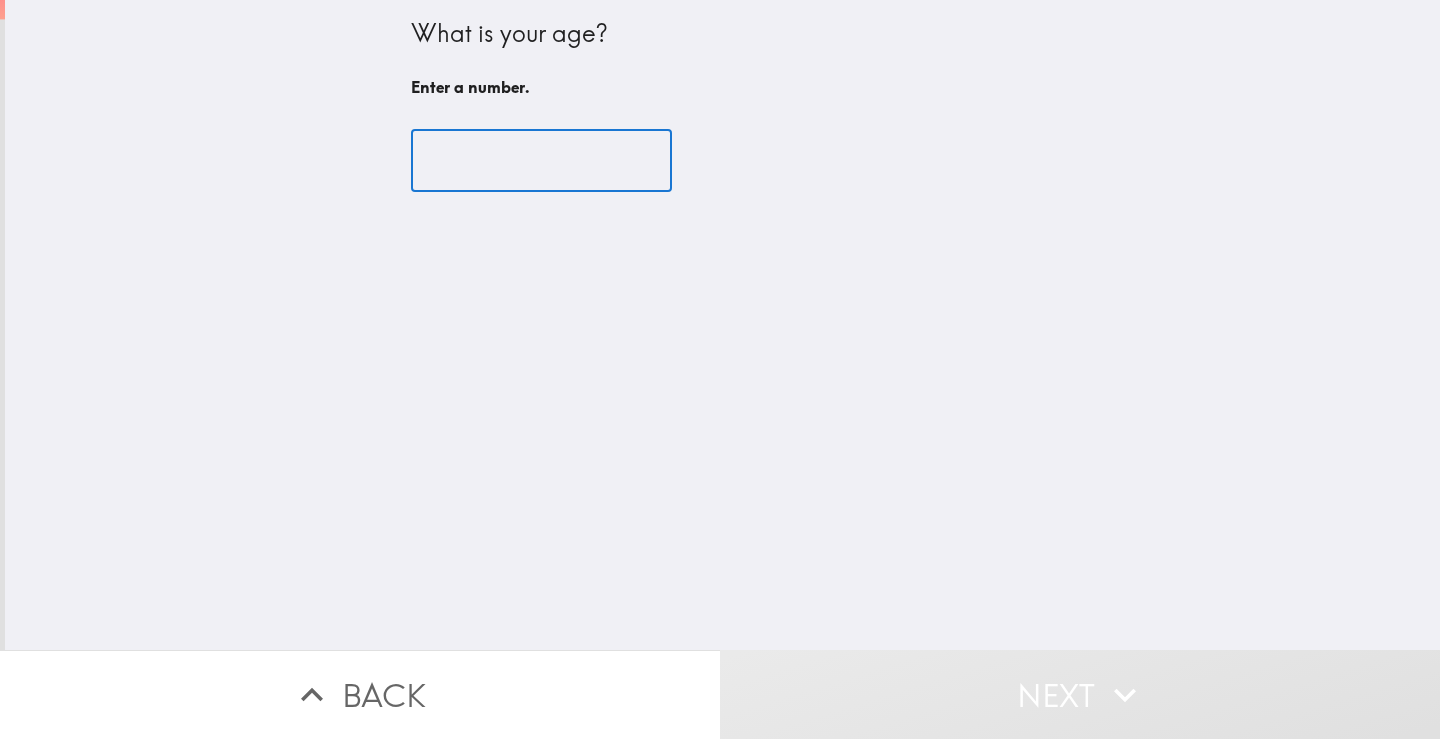 click at bounding box center (541, 161) 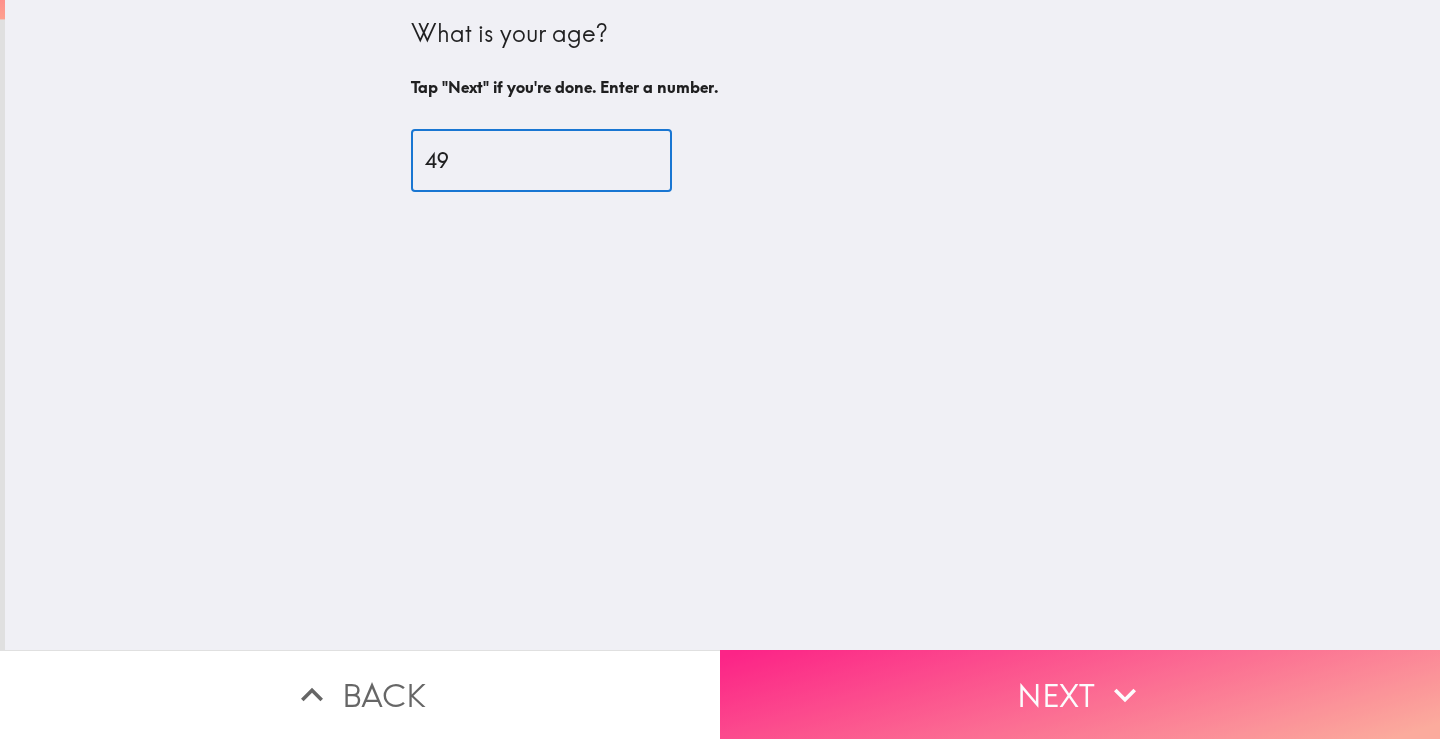 type on "49" 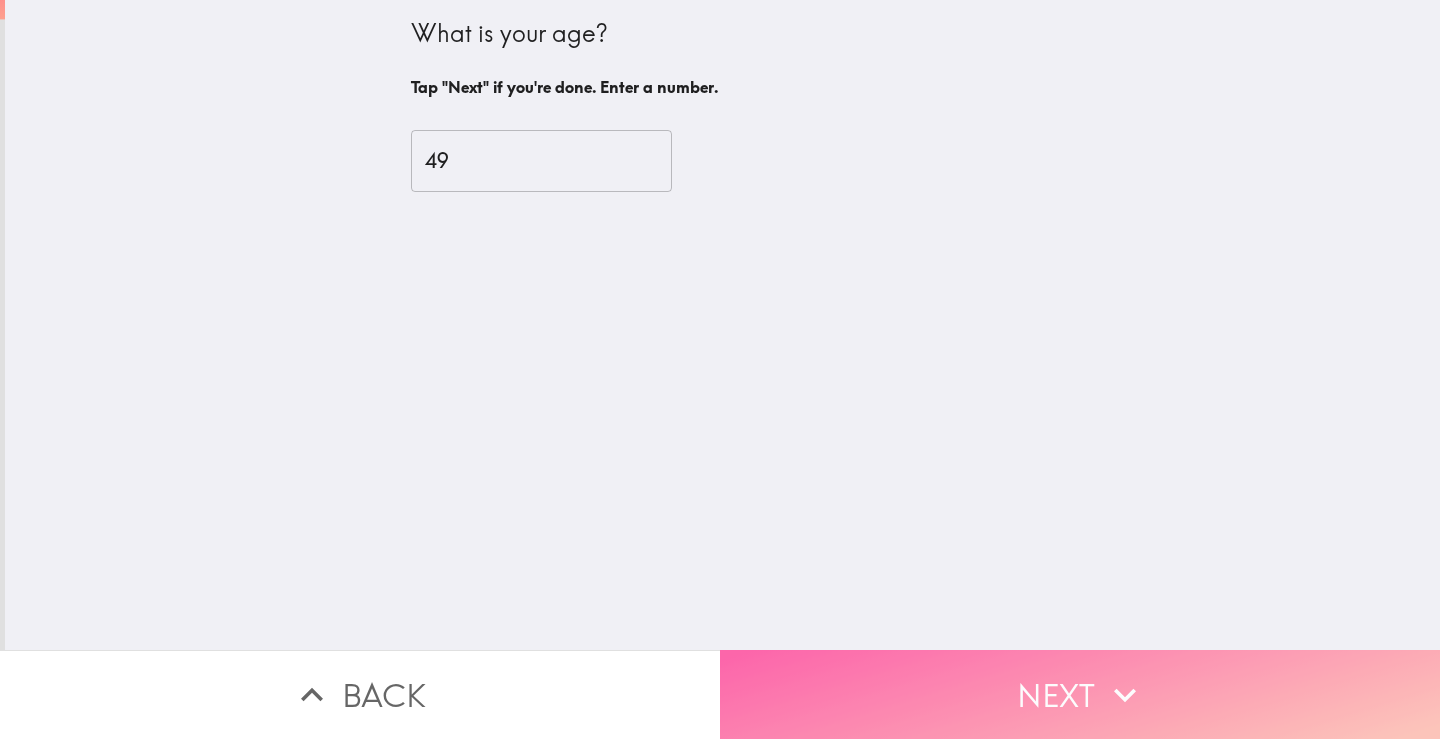 click on "Next" at bounding box center (1080, 694) 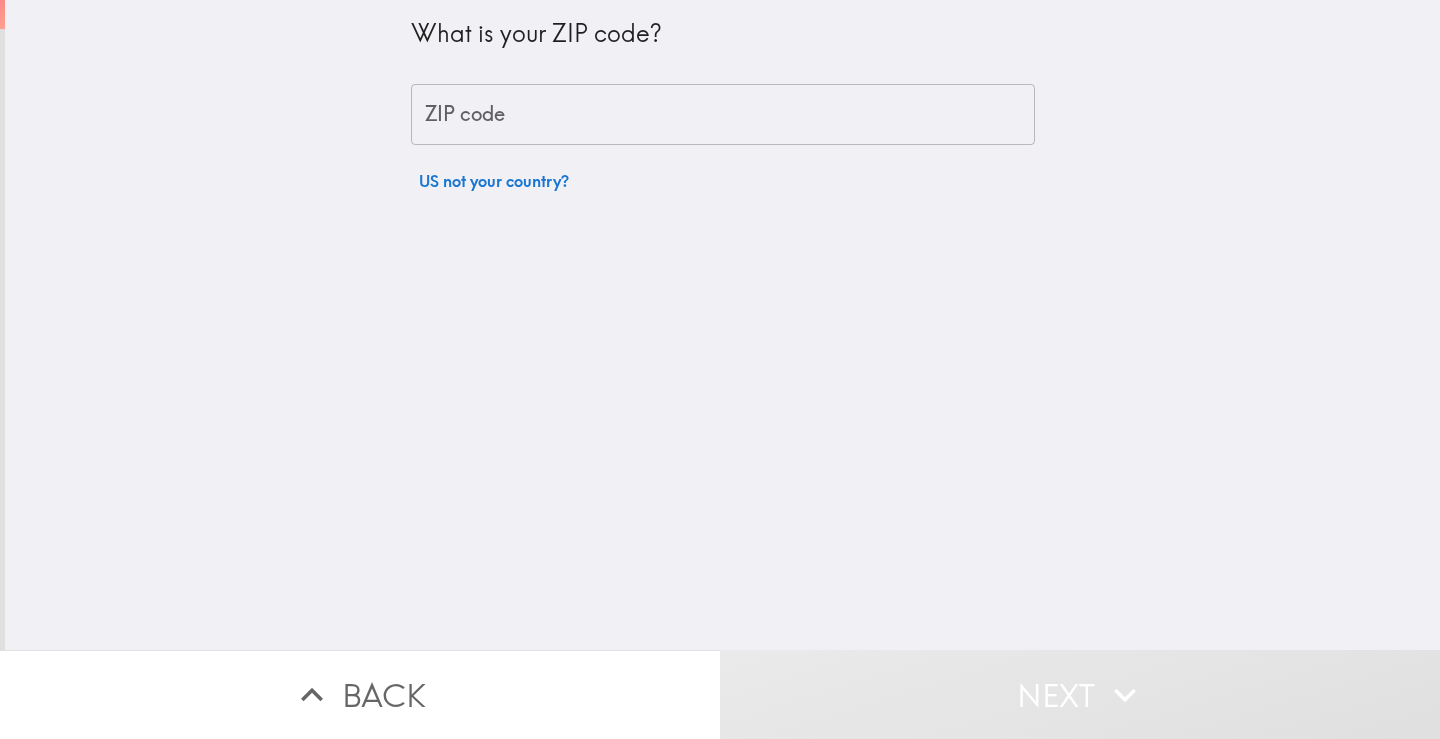click on "ZIP code" at bounding box center (723, 115) 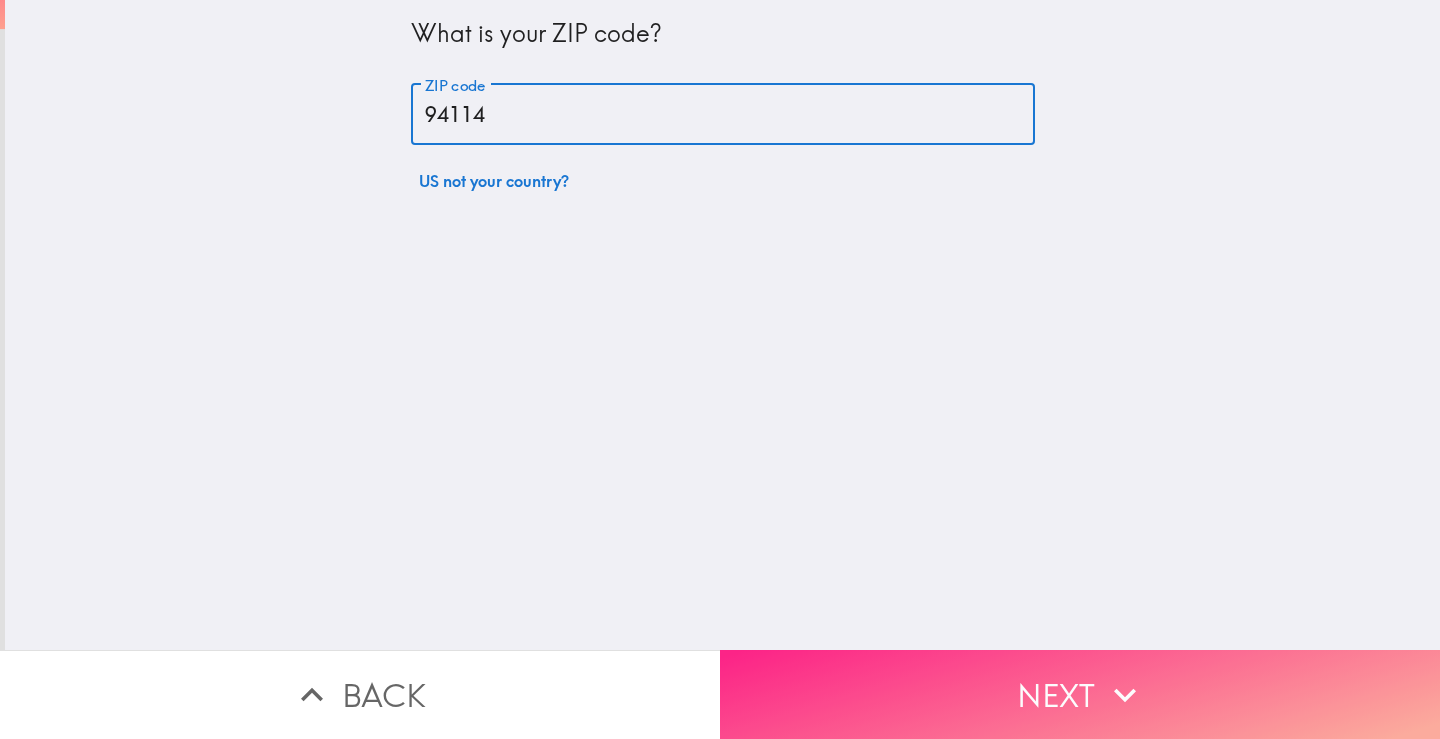 type on "94114" 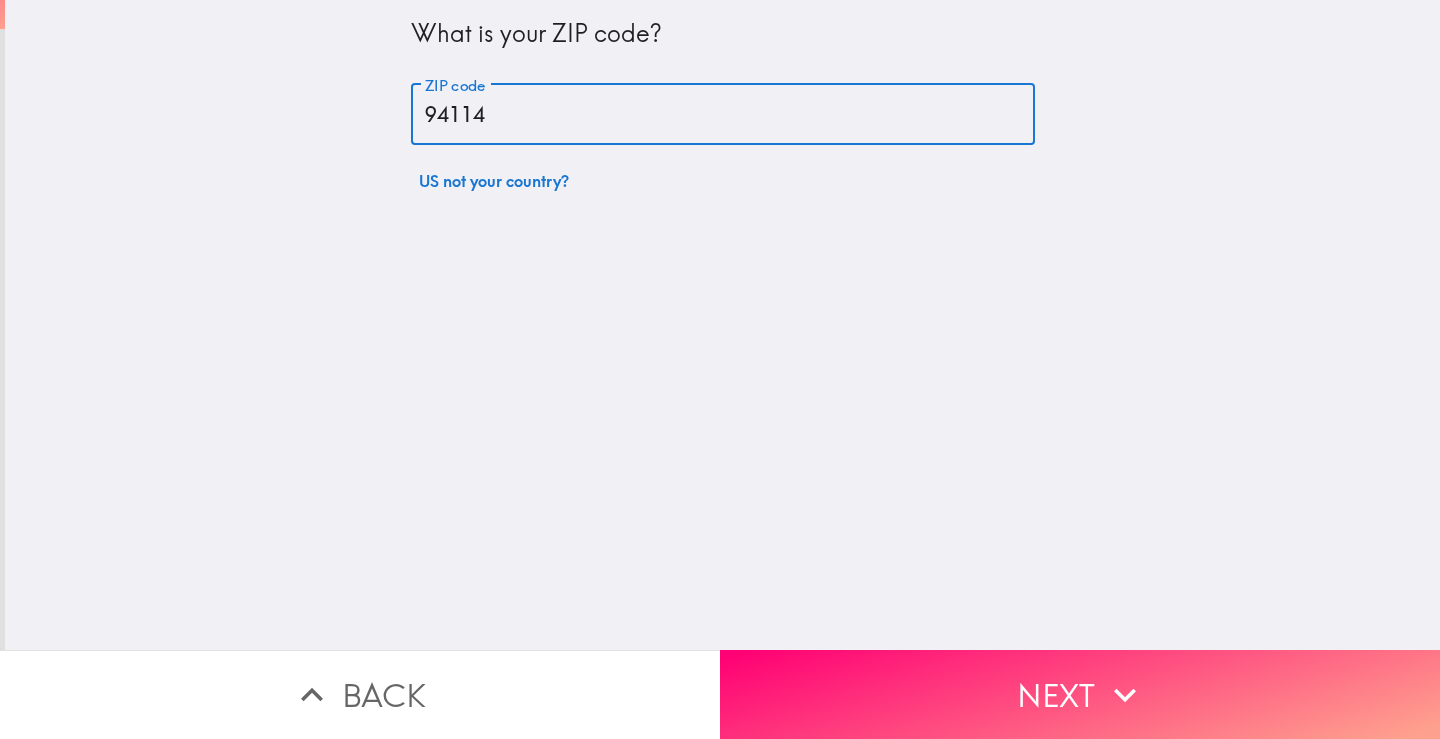 click on "Next" at bounding box center (1080, 694) 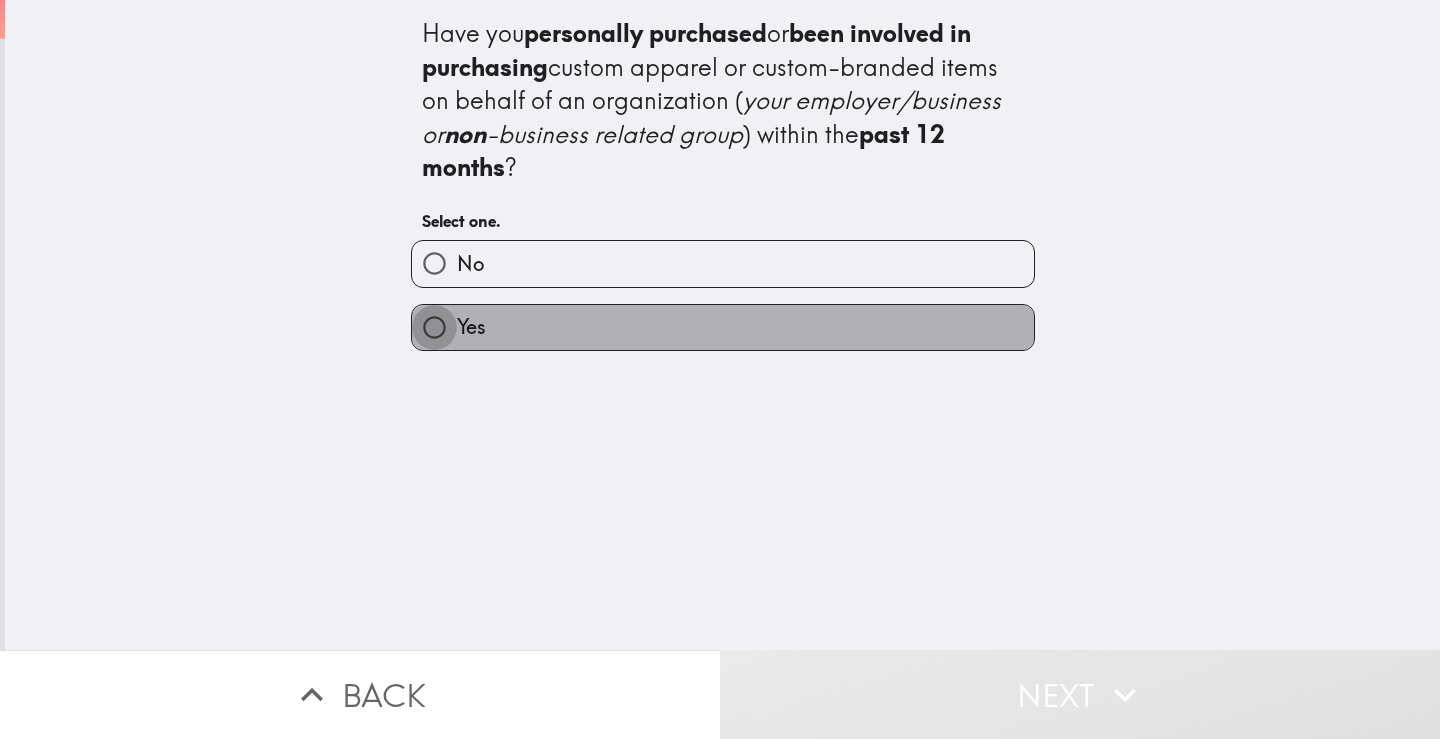 click on "Yes" at bounding box center (434, 327) 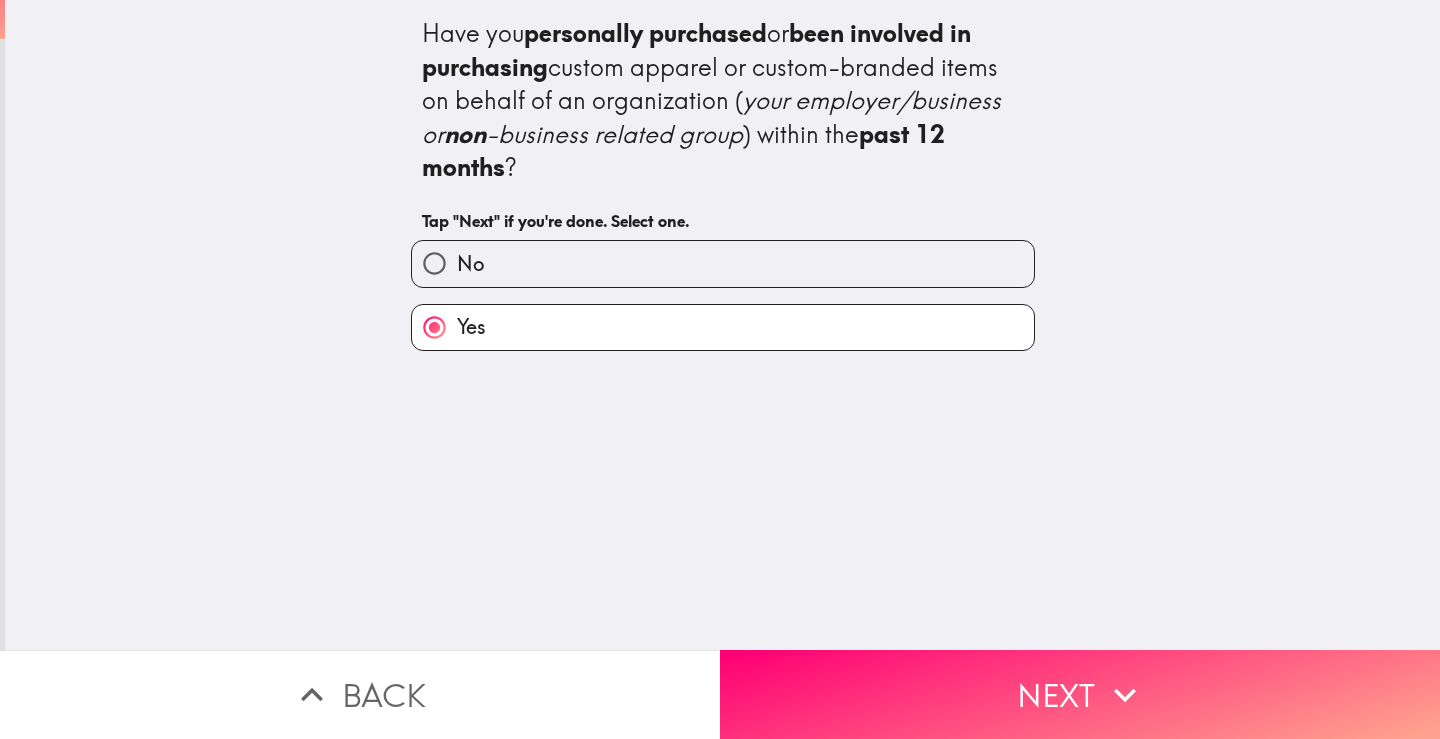 click on "Next" at bounding box center (1080, 694) 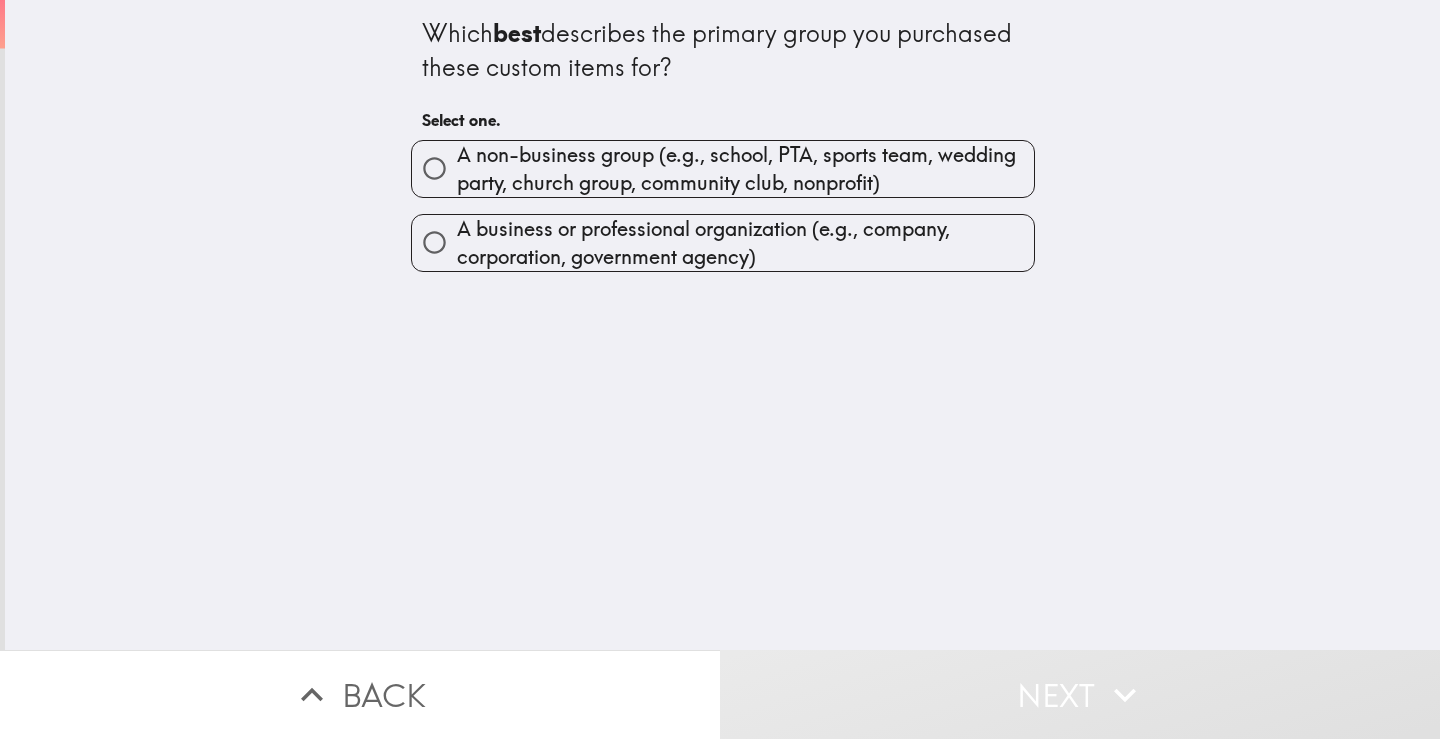 click on "A non-business group (e.g., school, PTA, sports team, wedding party, church group, community club, nonprofit)" at bounding box center (745, 169) 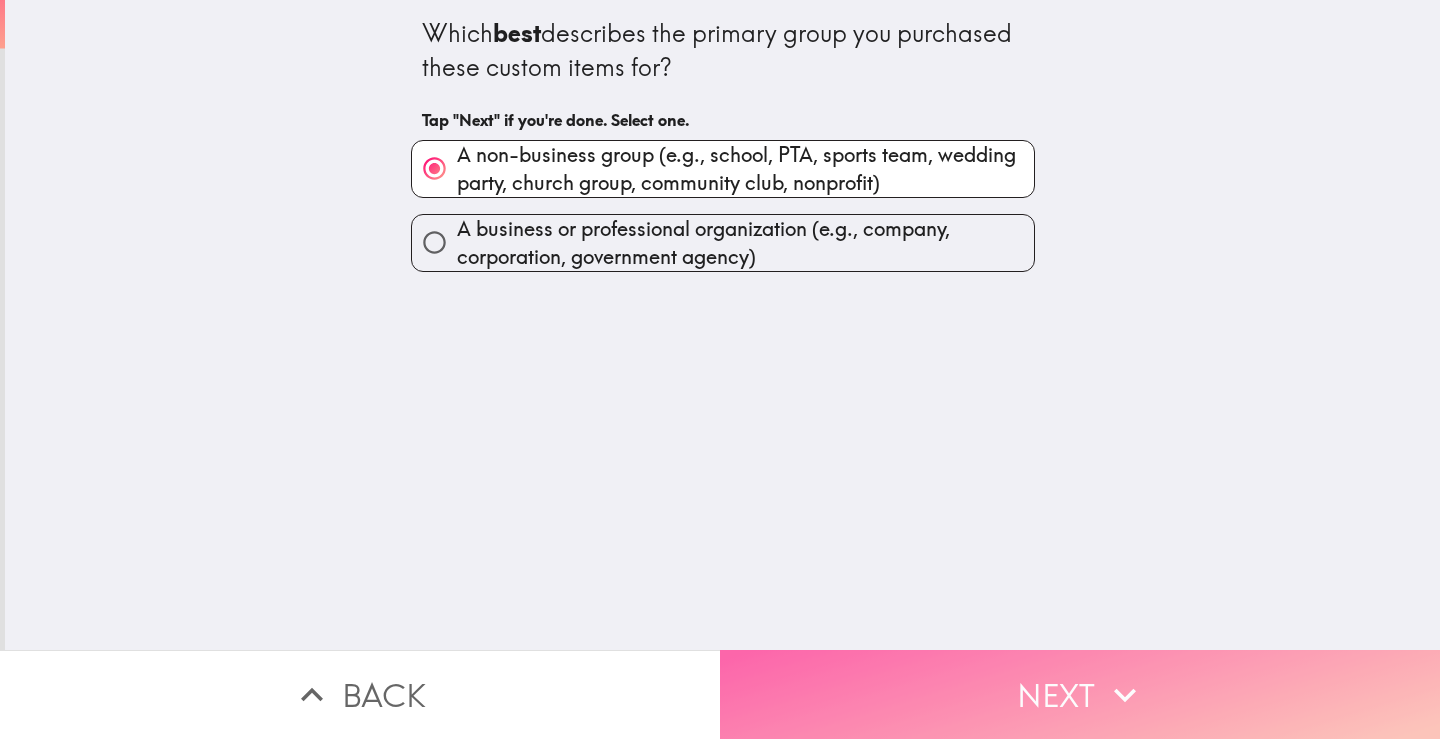 click on "Next" at bounding box center [1080, 694] 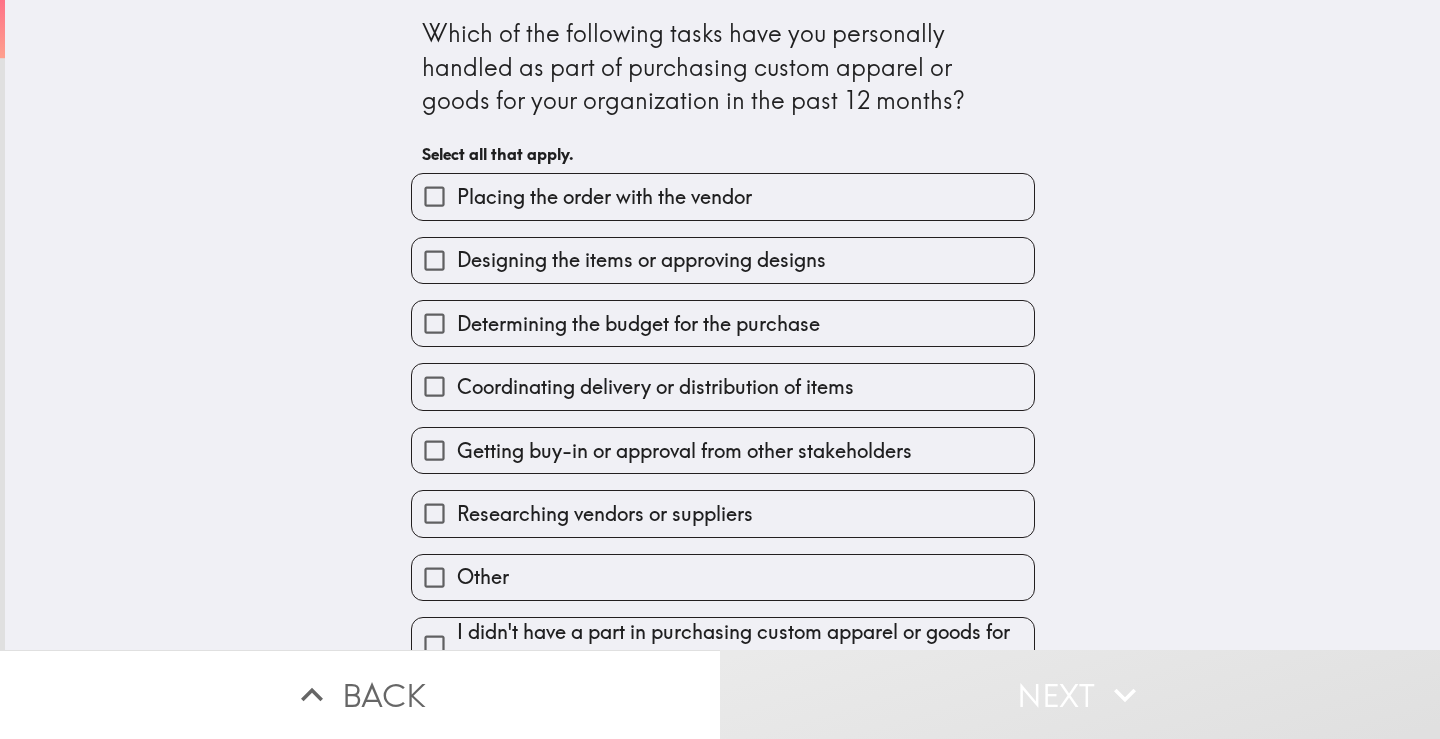 click on "Placing the order with the vendor" at bounding box center (604, 197) 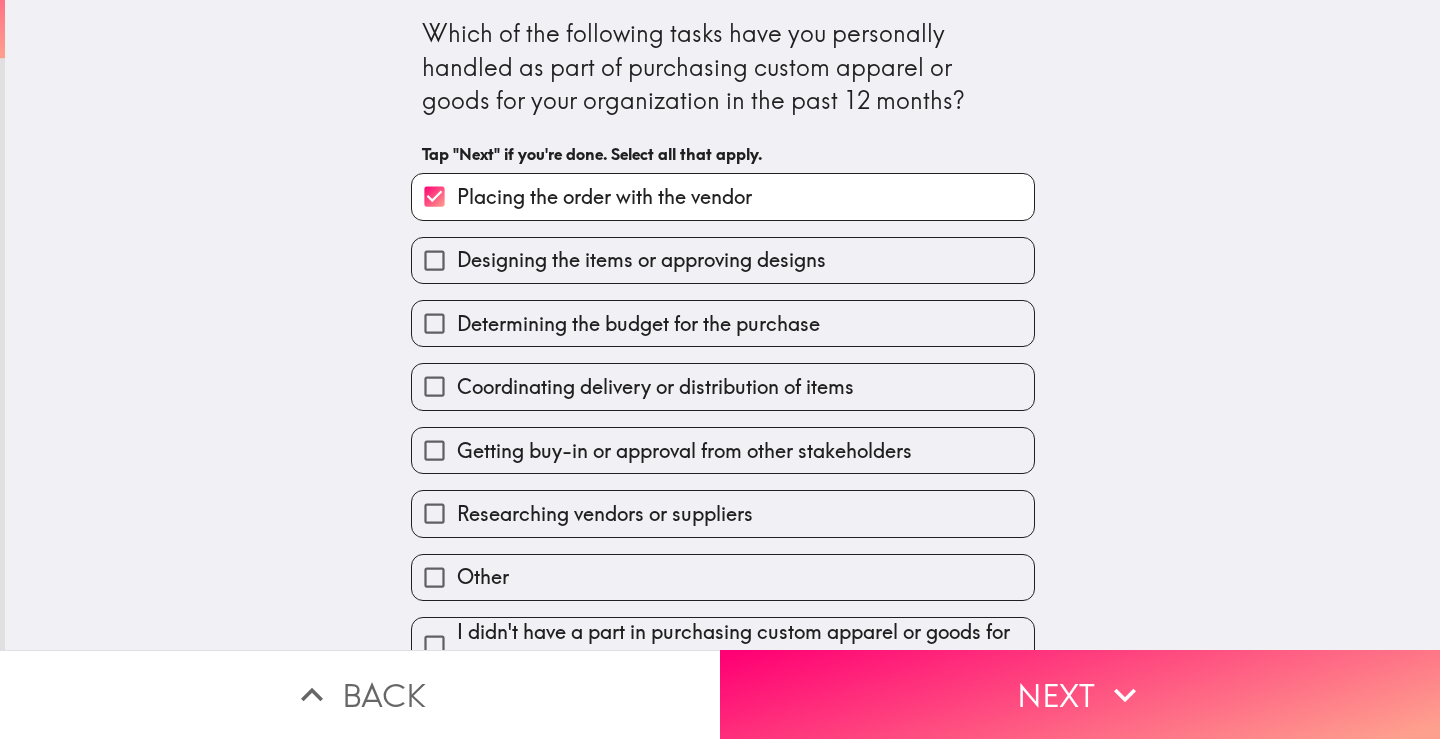 click on "Designing the items or approving designs" at bounding box center [723, 260] 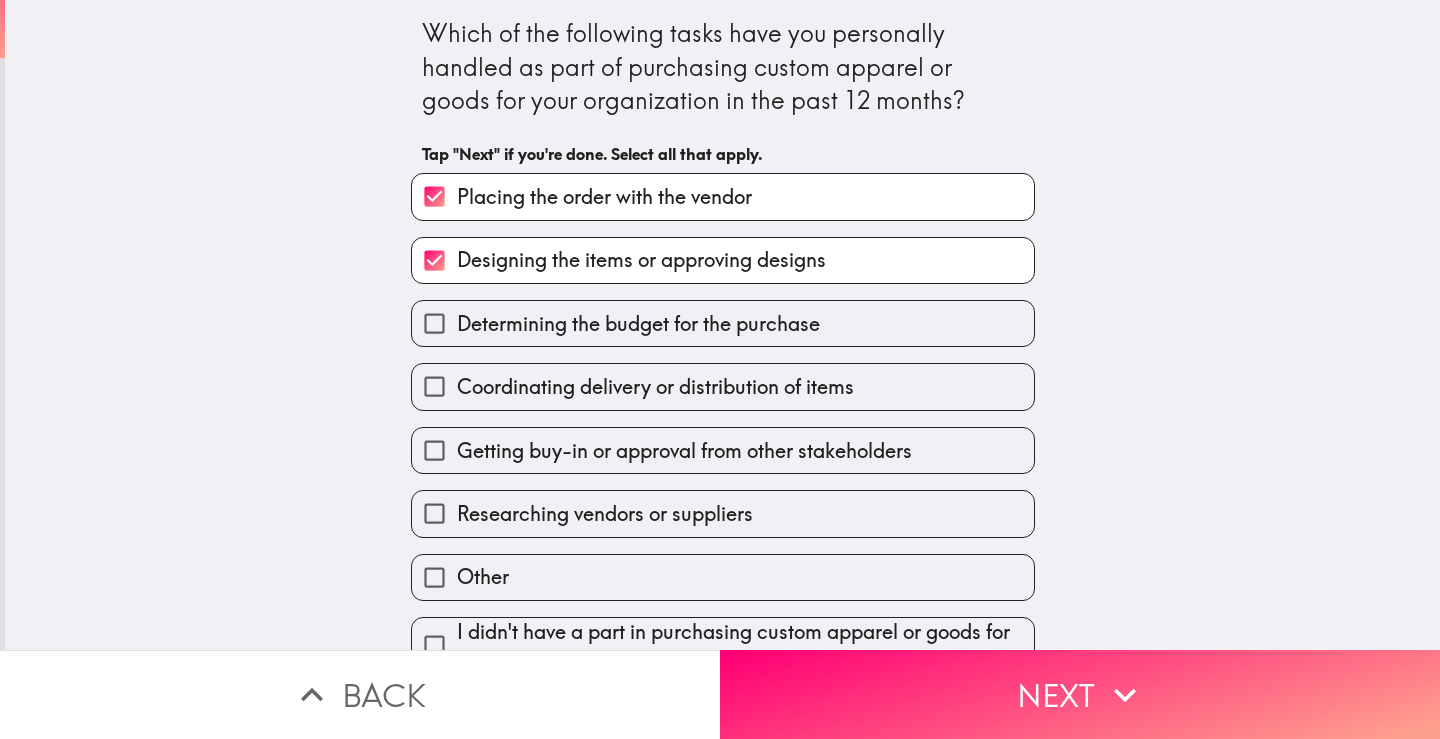 click on "Determining the budget for the purchase" at bounding box center [638, 324] 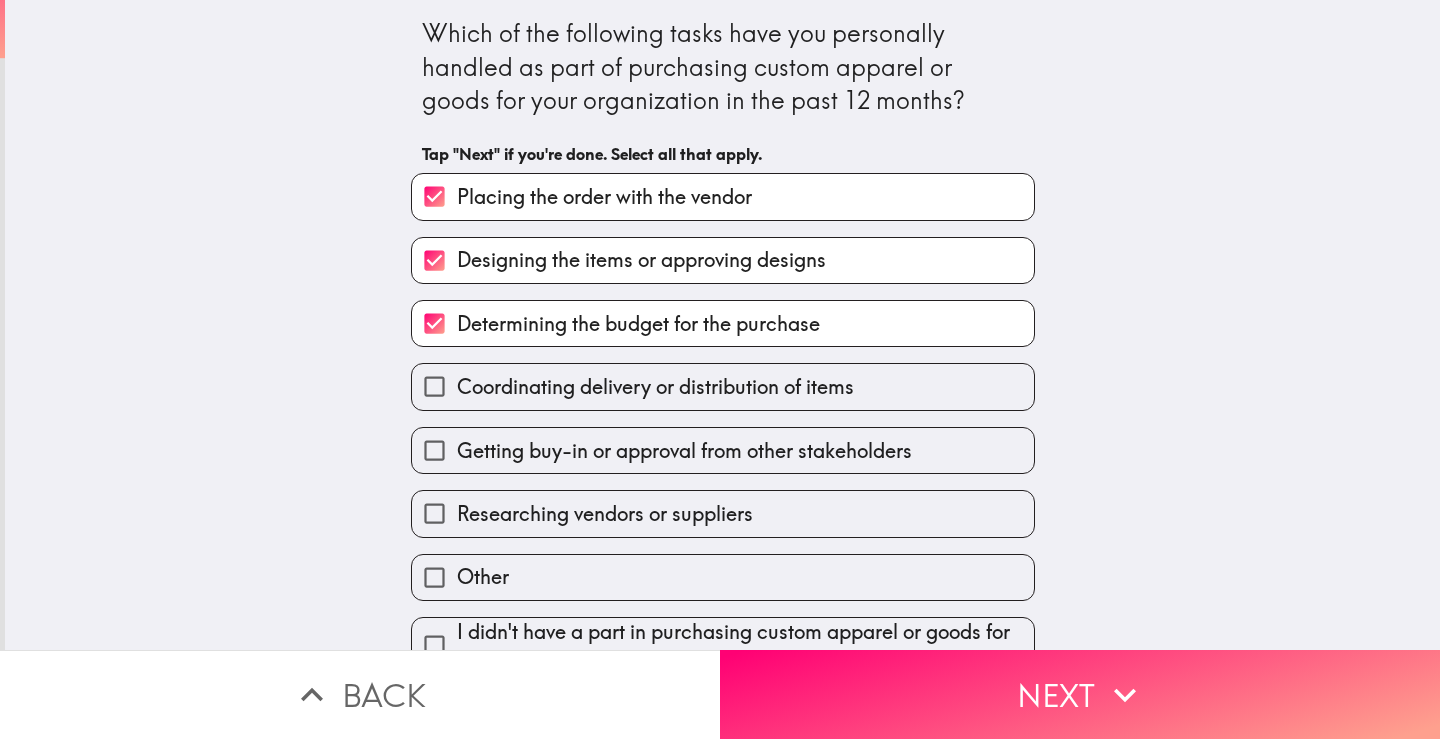 click on "Coordinating delivery or distribution of items" at bounding box center (655, 387) 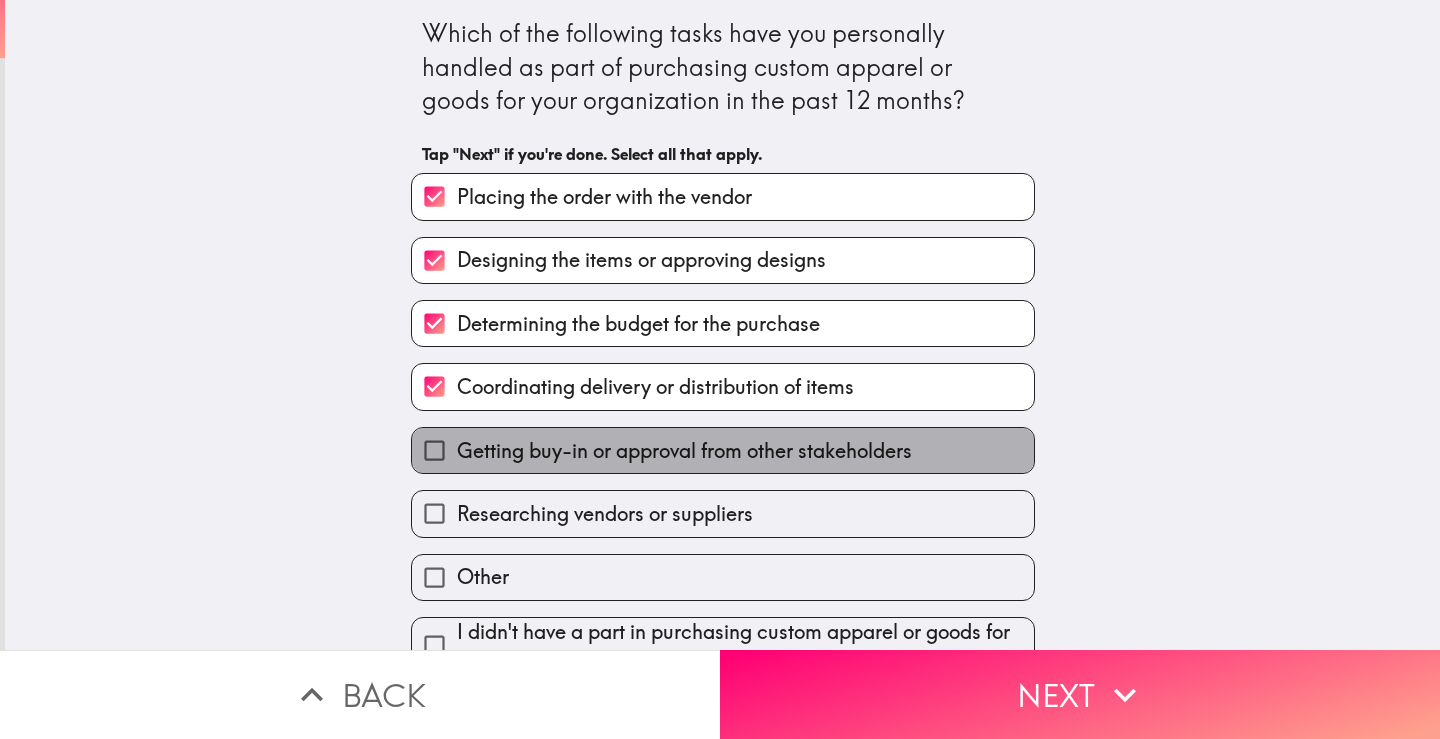 click on "Getting buy-in or approval from other stakeholders" at bounding box center [684, 451] 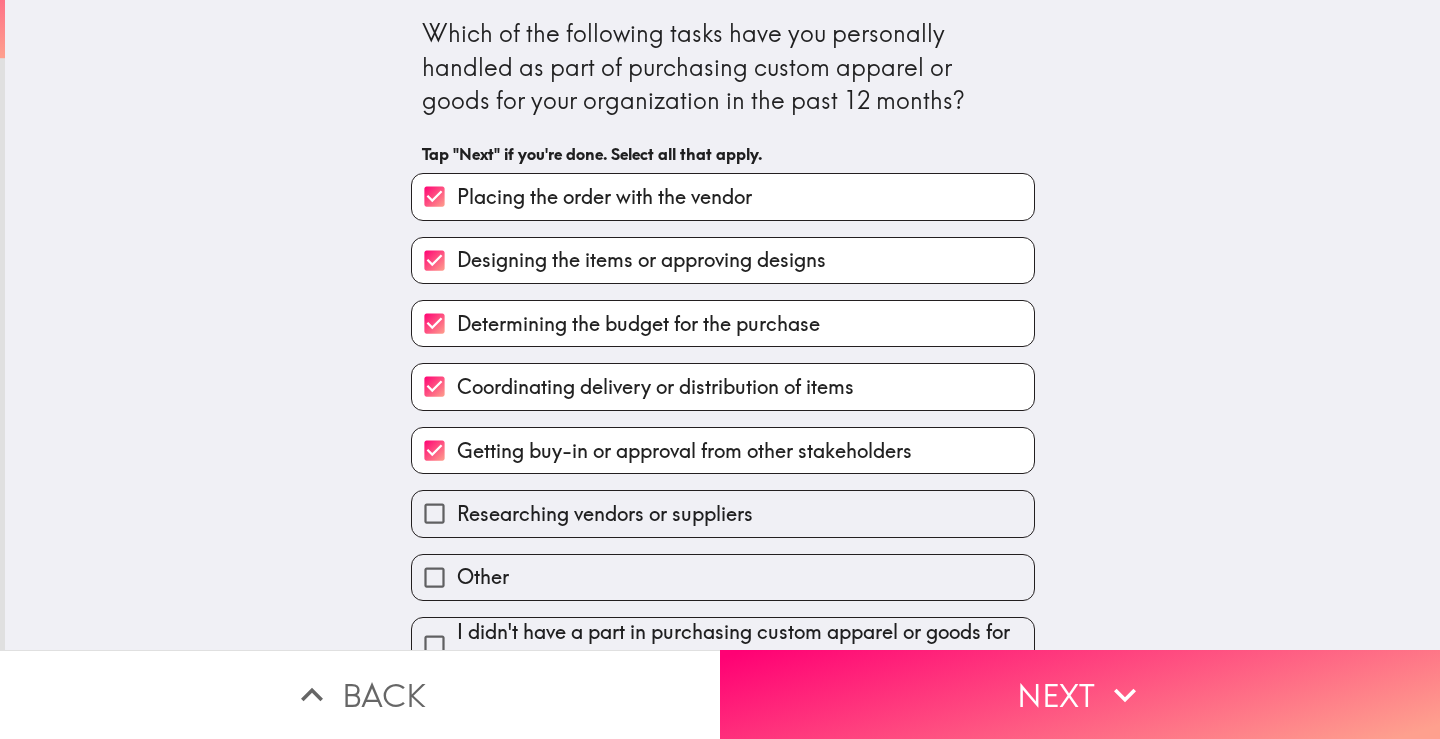 click on "Next" at bounding box center [1080, 694] 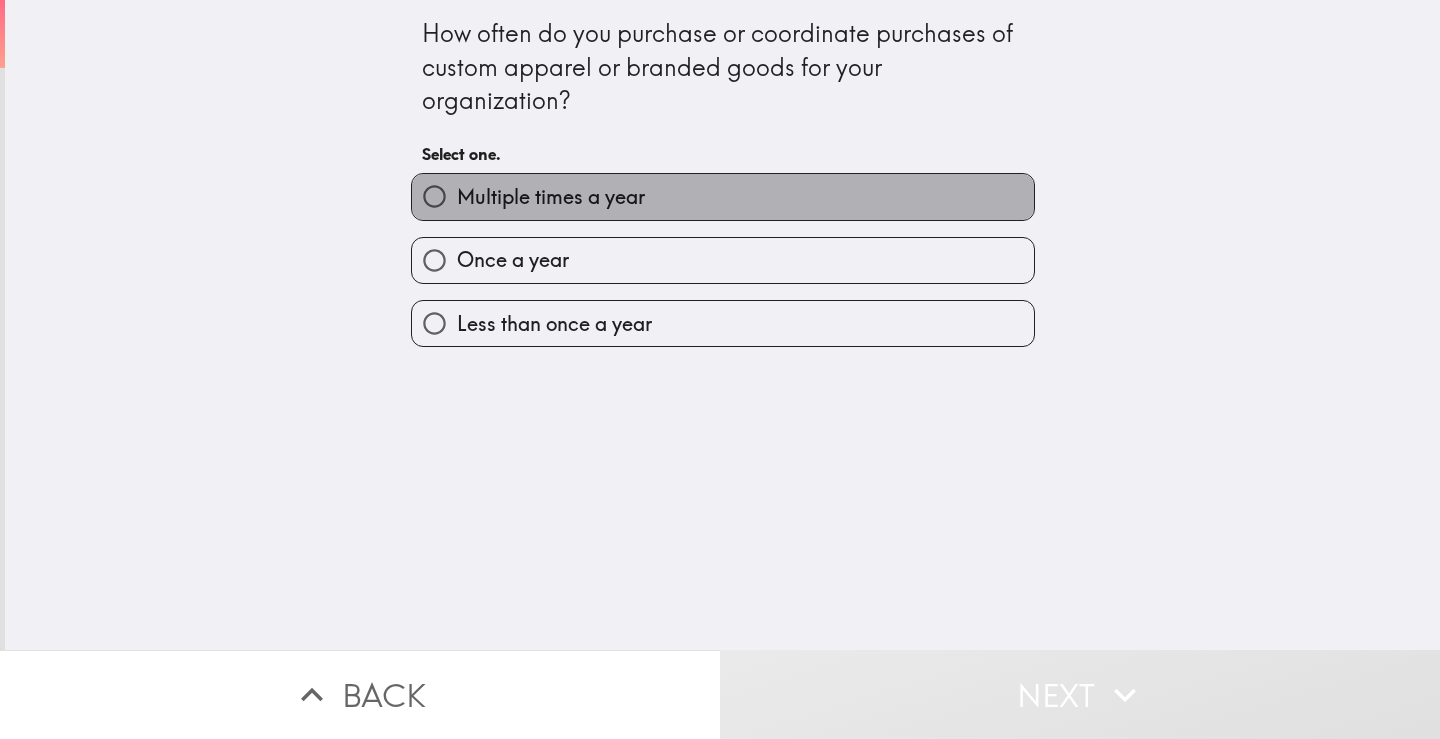 click on "Multiple times a year" at bounding box center (551, 197) 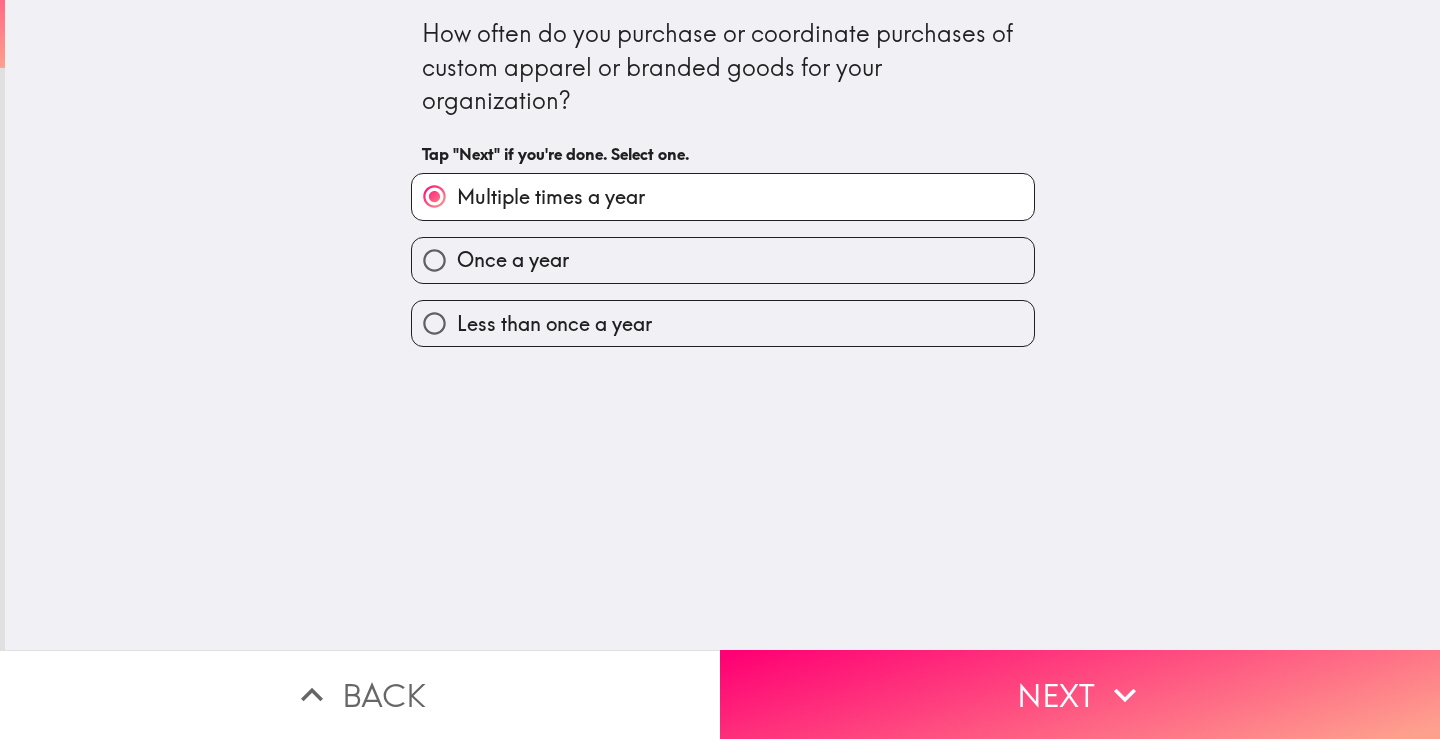 click on "Next" at bounding box center (1080, 694) 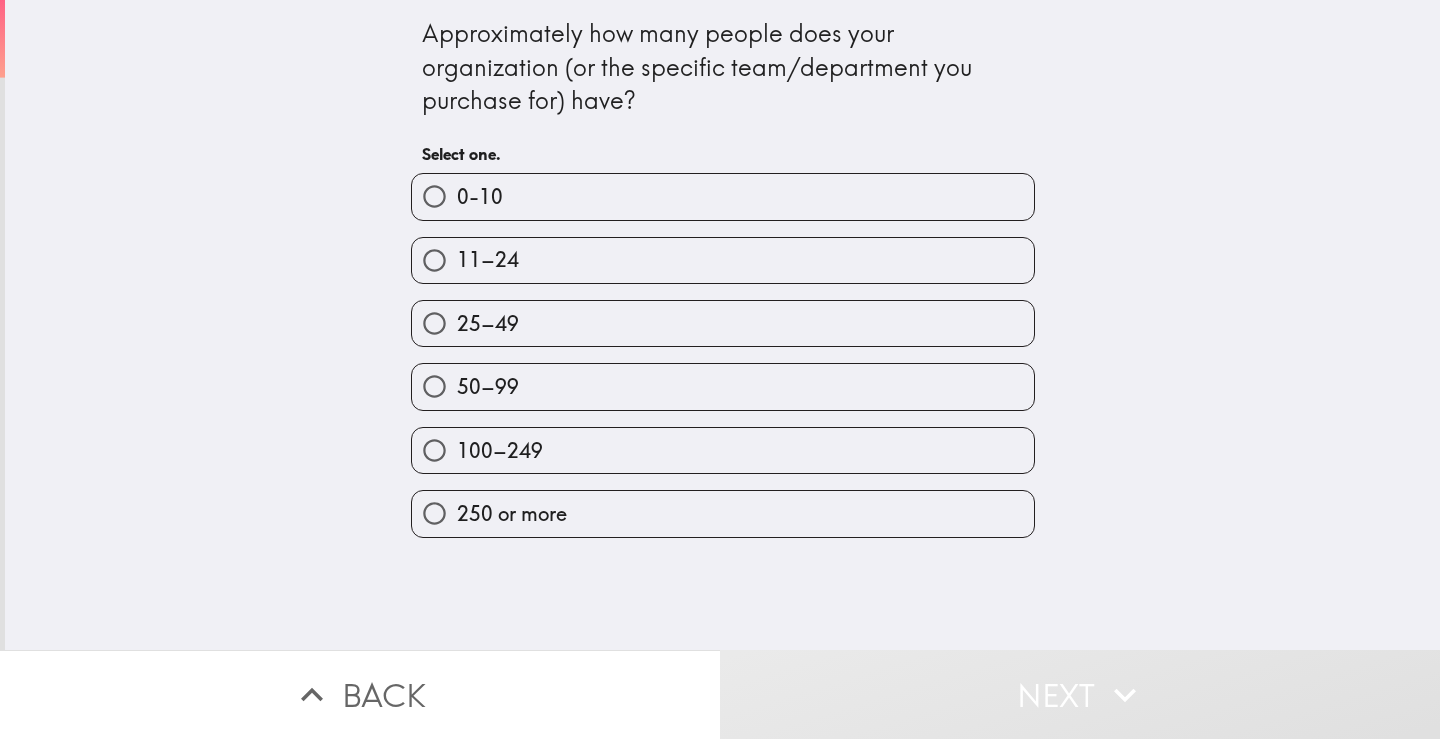 click on "11–24" at bounding box center [488, 260] 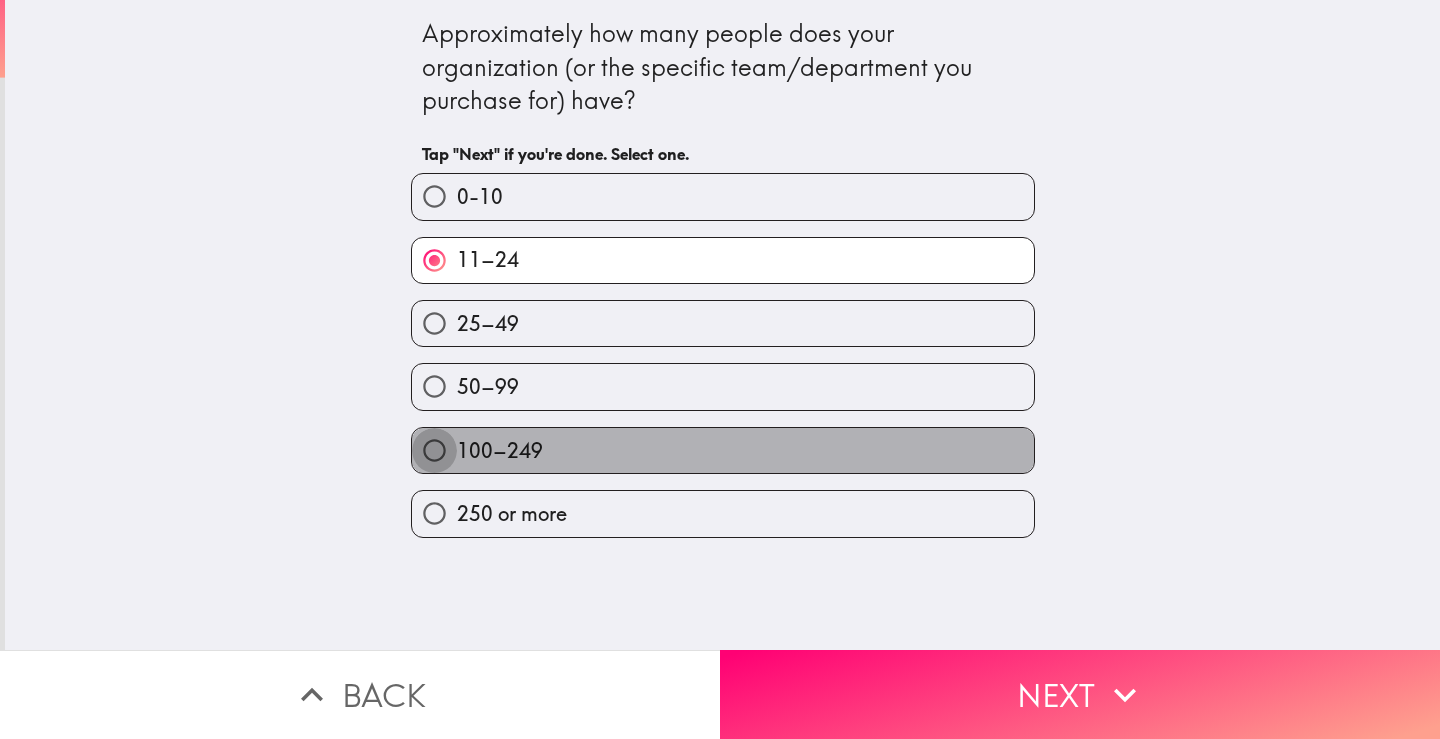 click on "100–249" at bounding box center [434, 450] 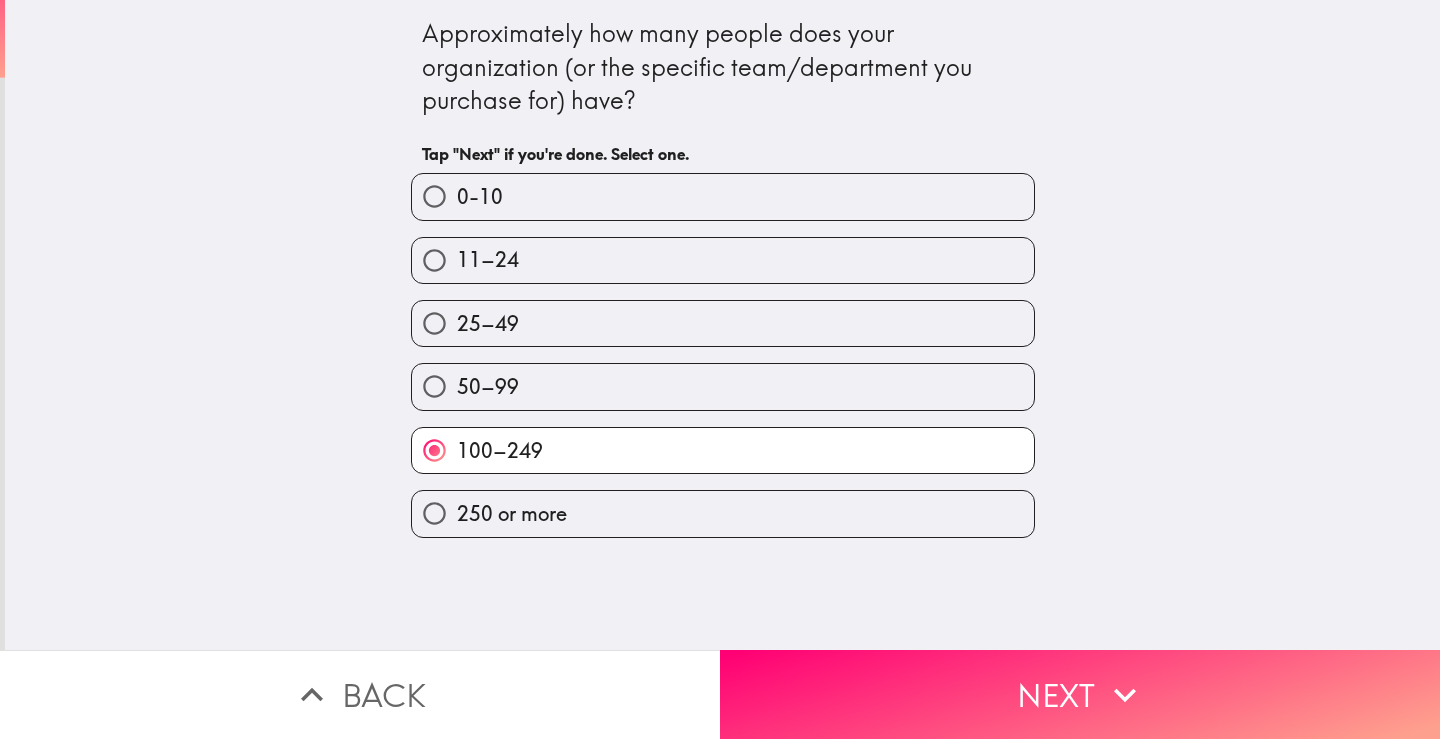 click on "Next" at bounding box center (1080, 694) 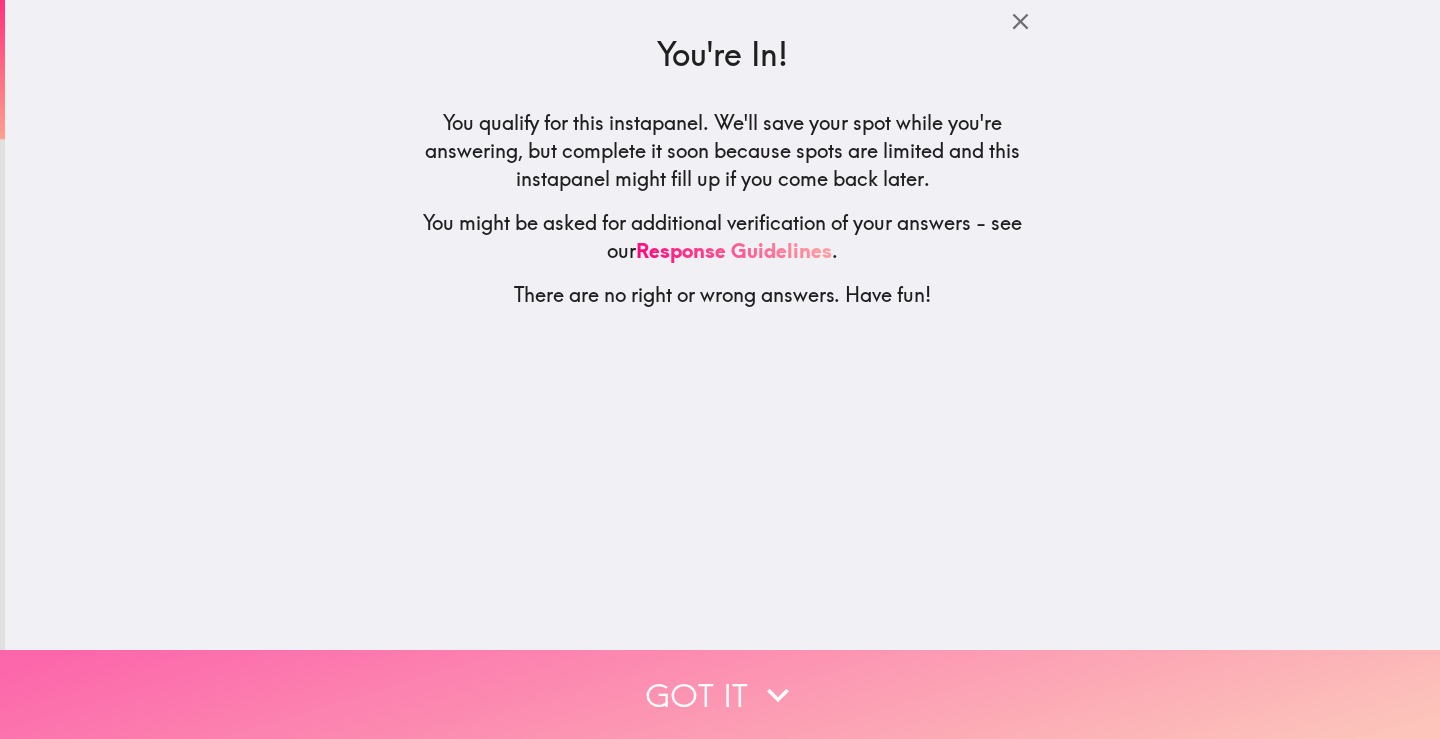 click on "Got it" at bounding box center [720, 694] 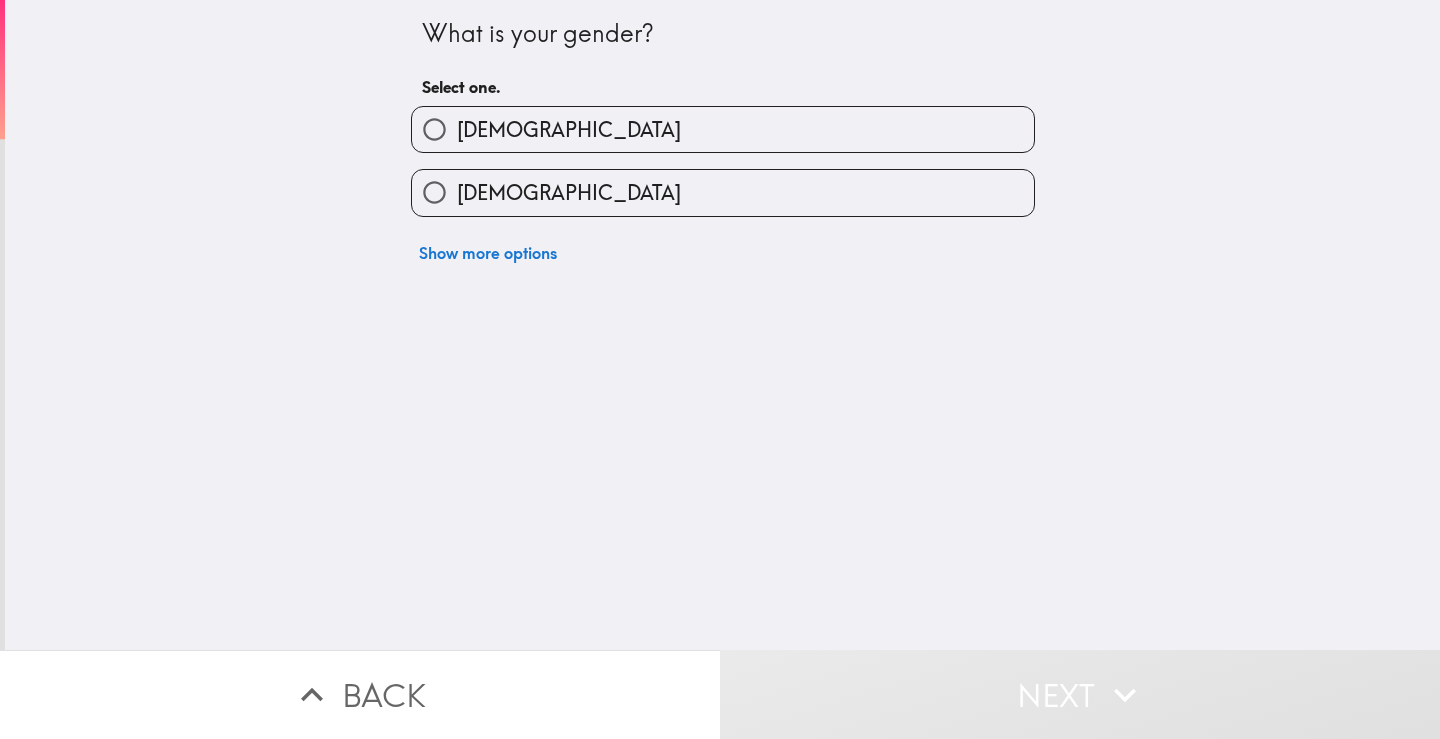 click on "[DEMOGRAPHIC_DATA]" at bounding box center (434, 129) 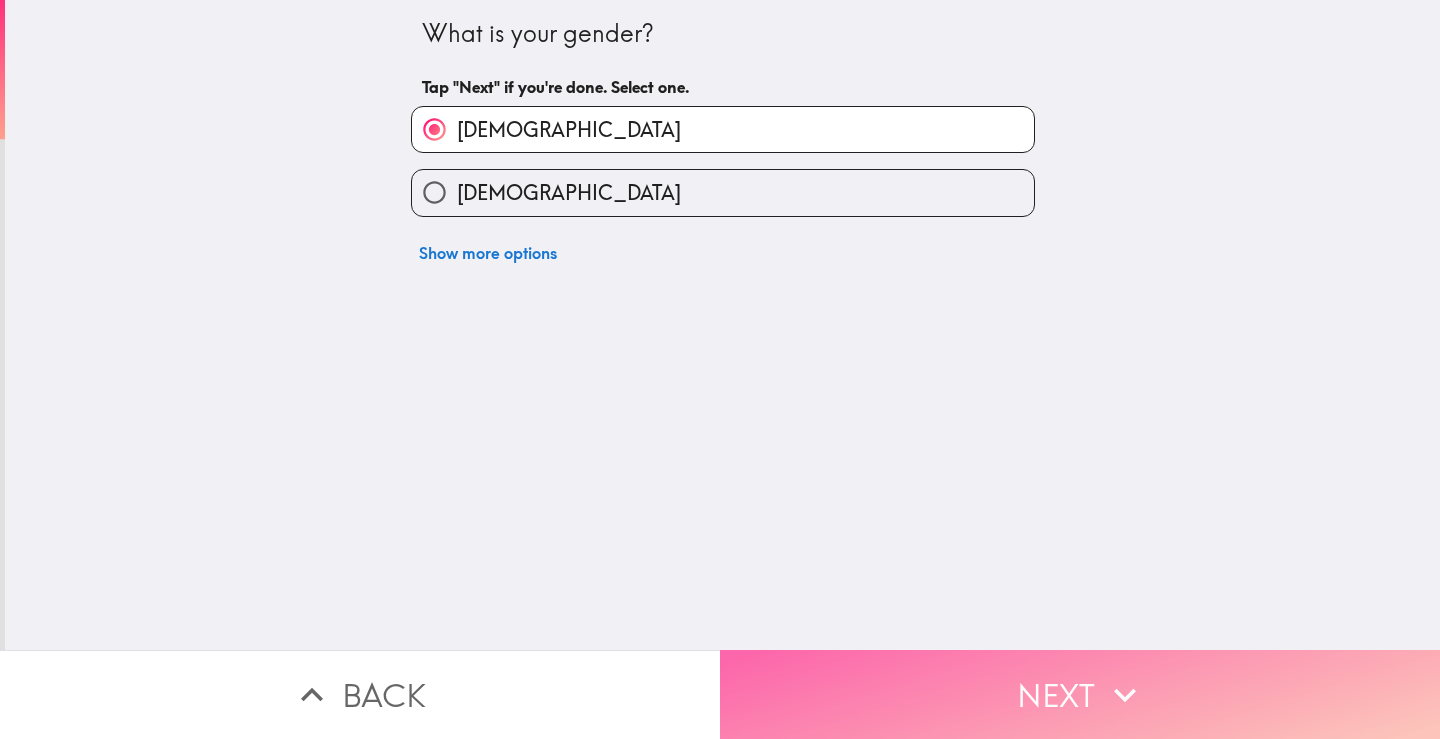 click on "Next" at bounding box center [1080, 694] 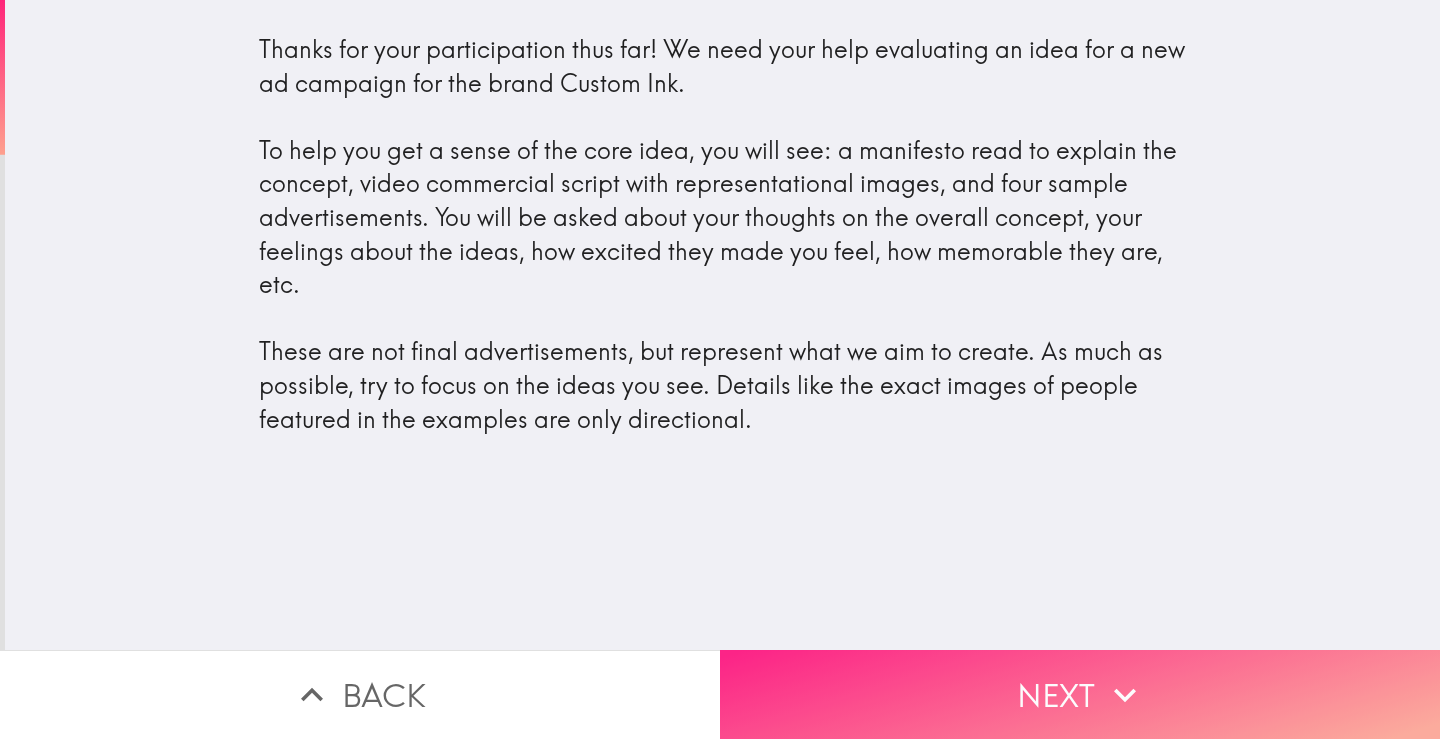 click on "Next" at bounding box center (1080, 694) 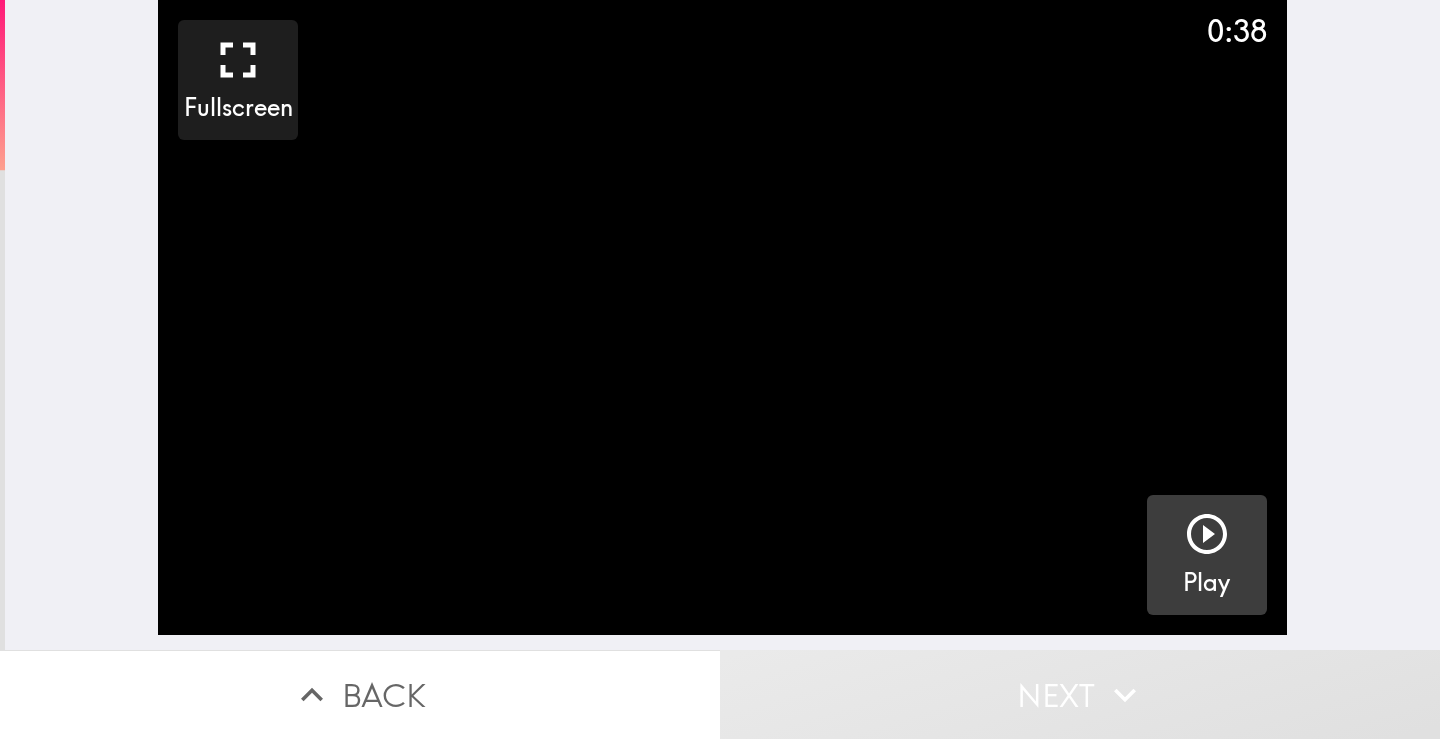 click 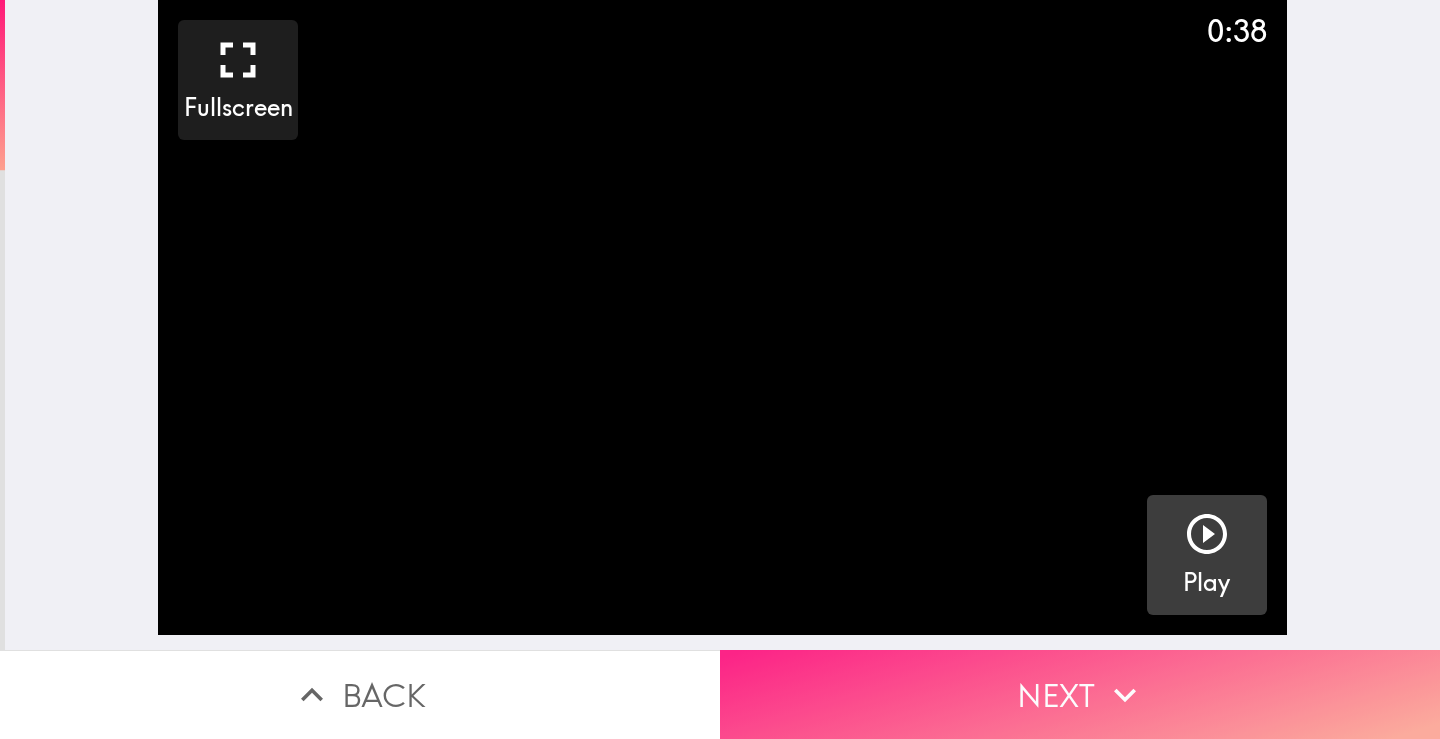 click on "Next" at bounding box center (1080, 694) 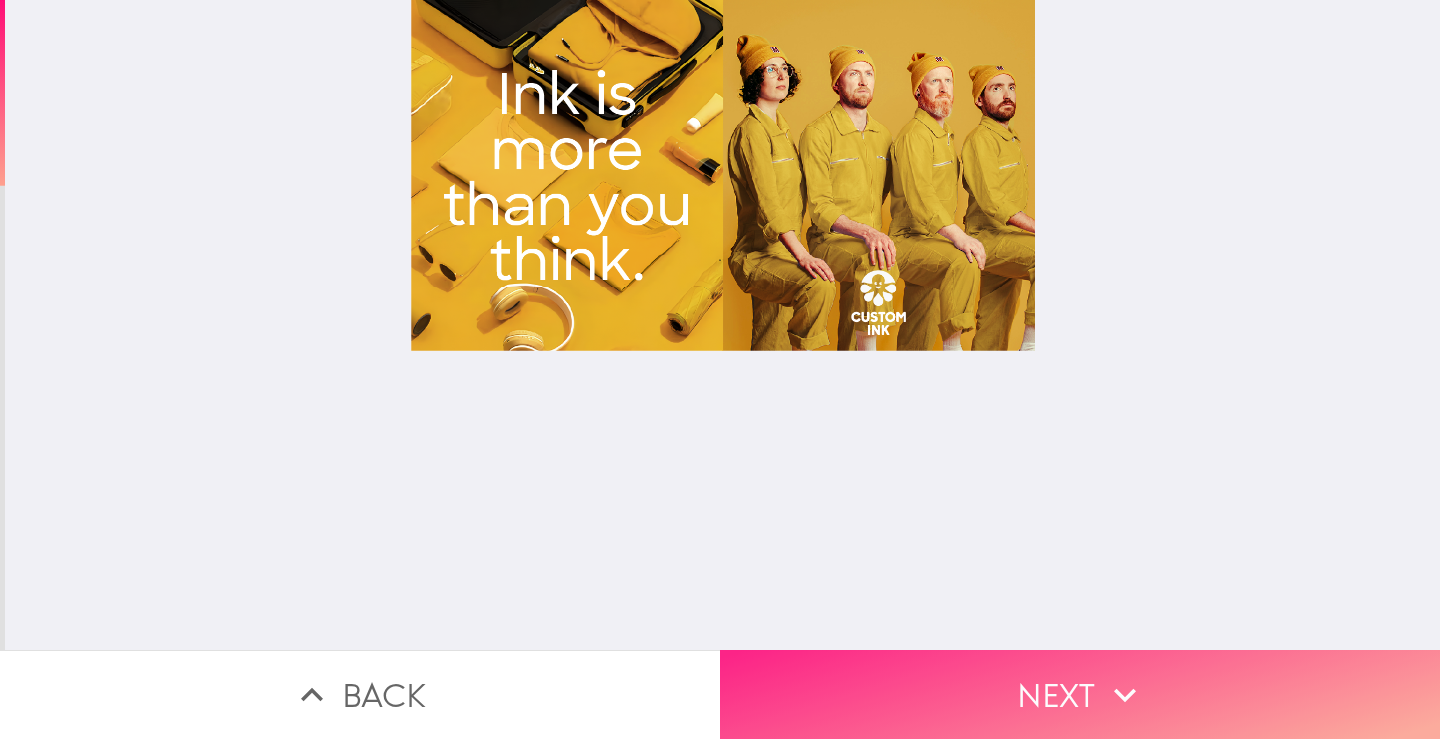 click on "Next" at bounding box center (1080, 694) 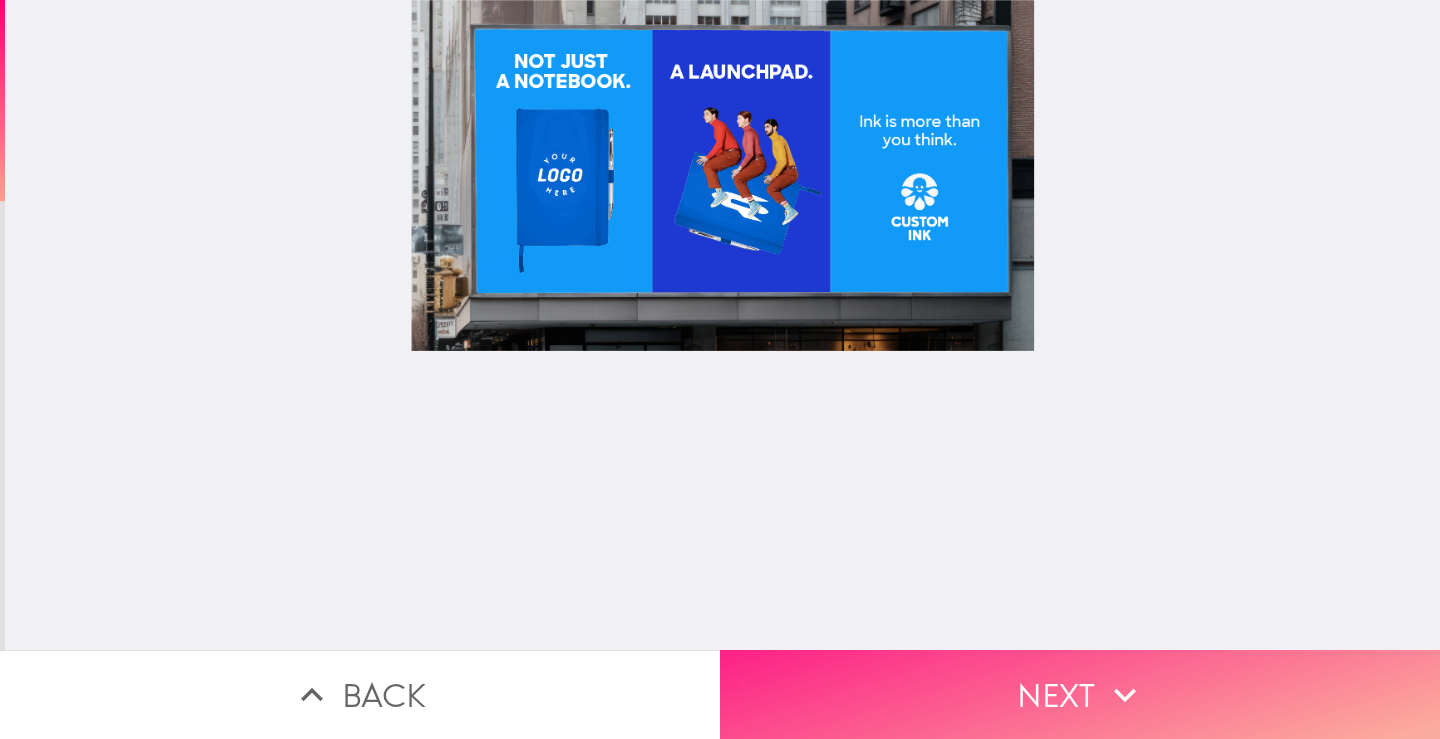 click on "Next" at bounding box center (1080, 694) 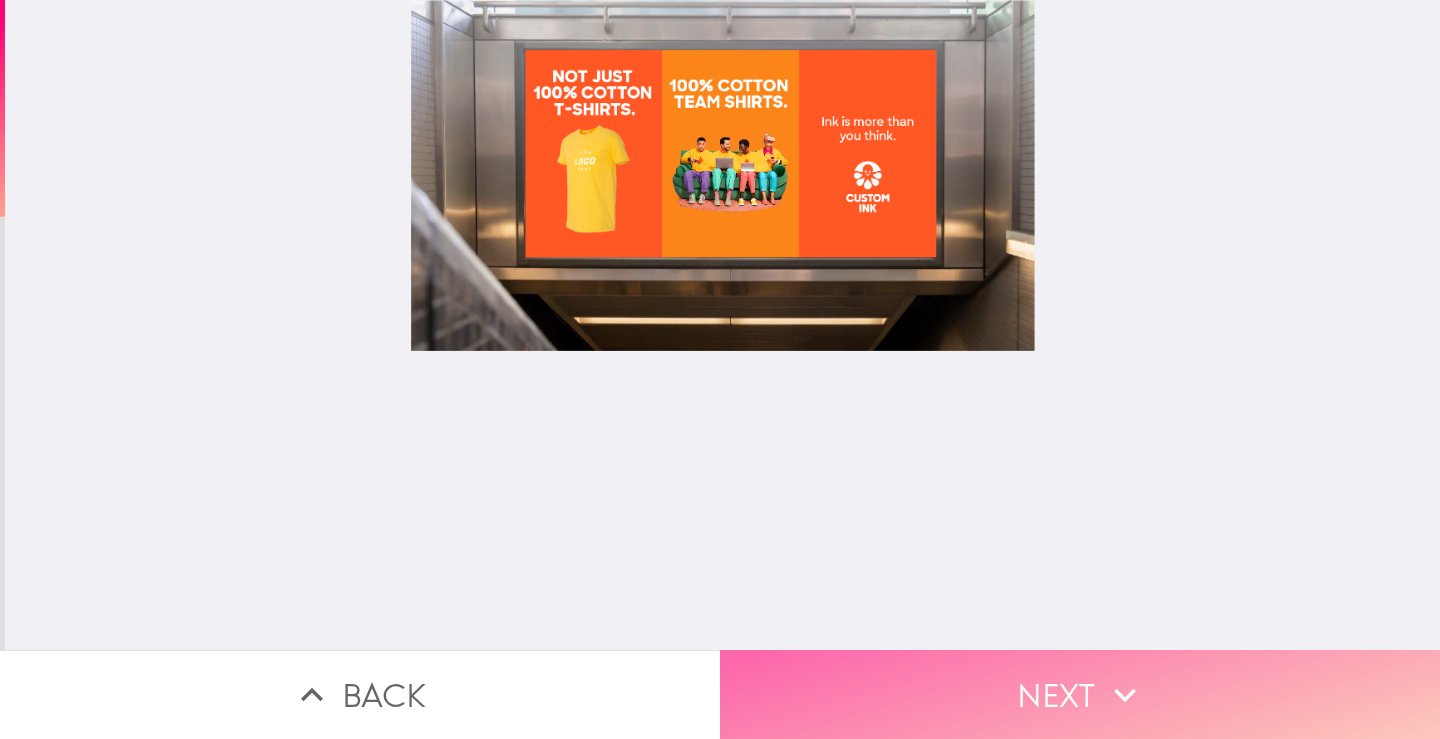 click on "Next" at bounding box center (1080, 694) 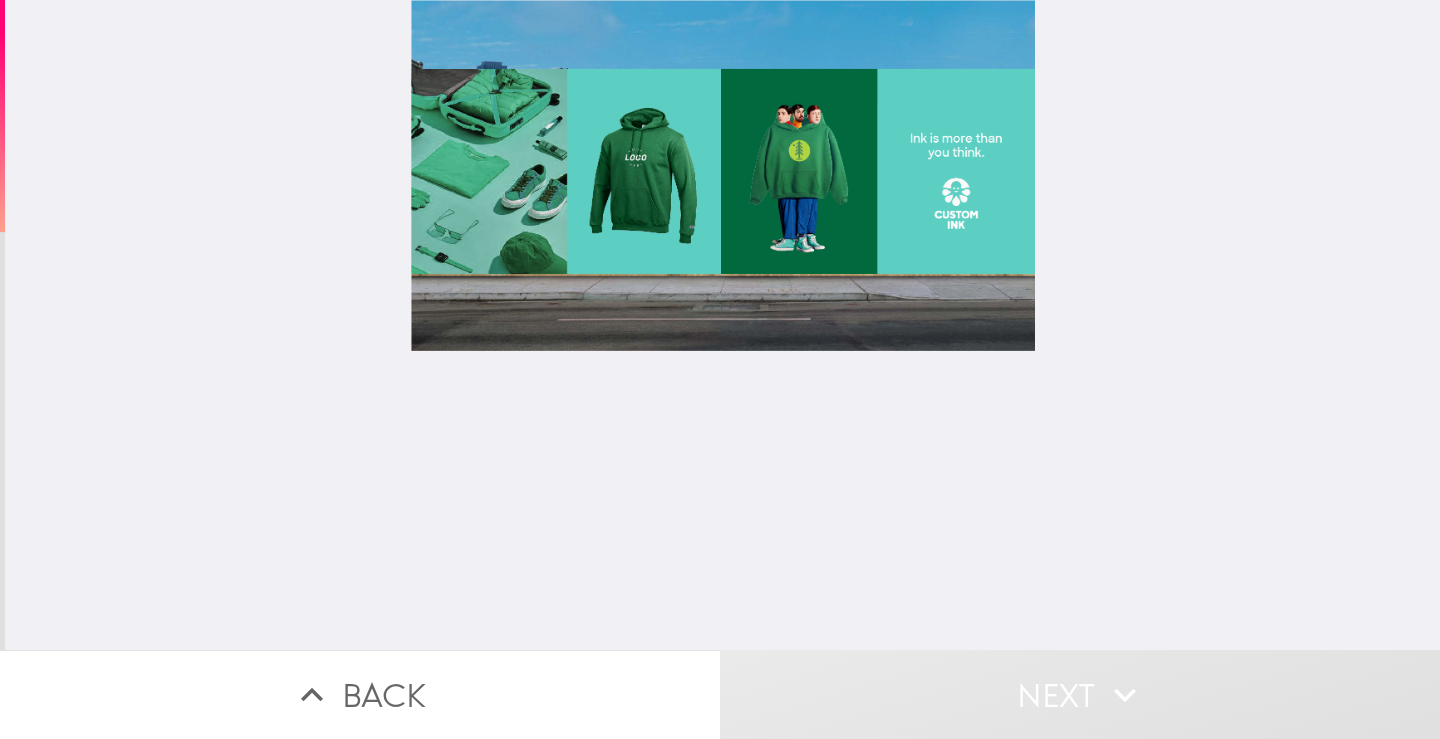 click at bounding box center (723, 325) 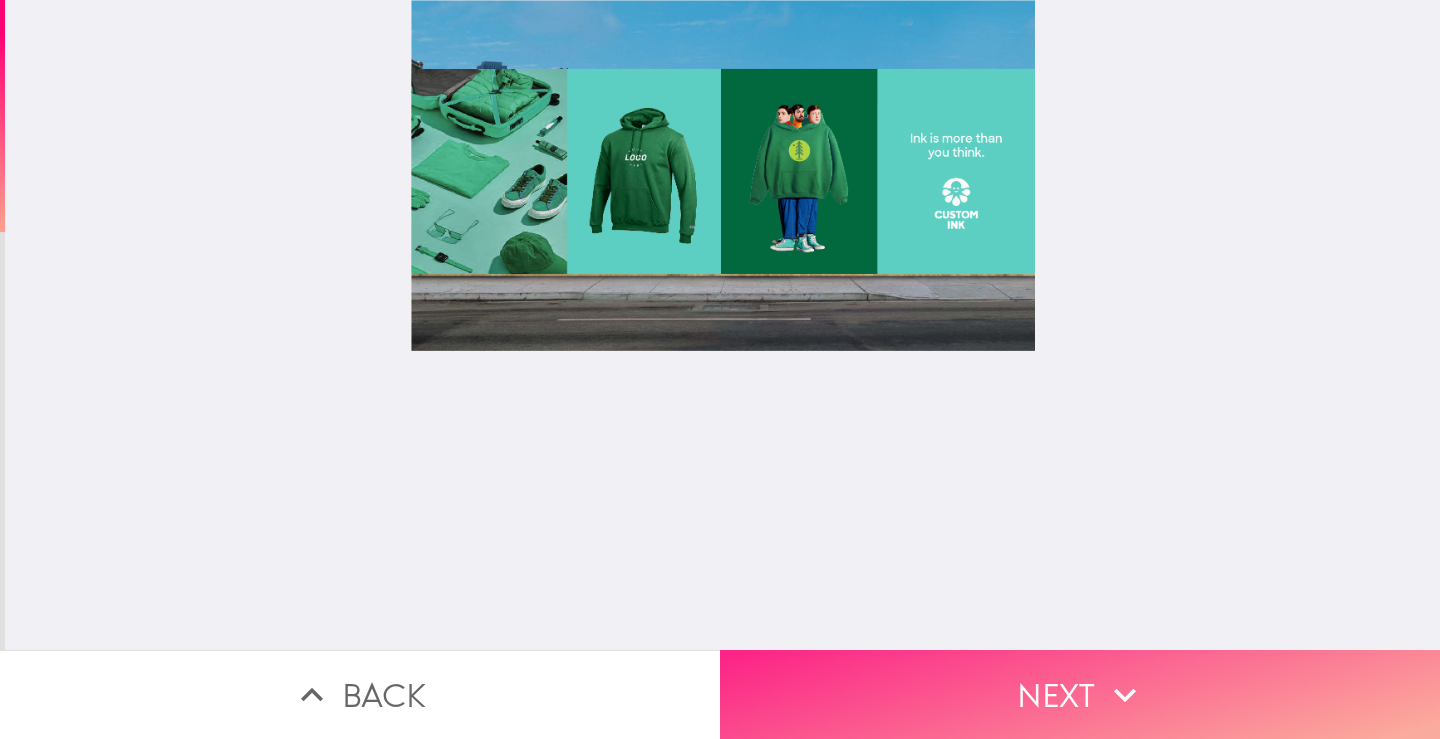click on "Next" at bounding box center (1080, 694) 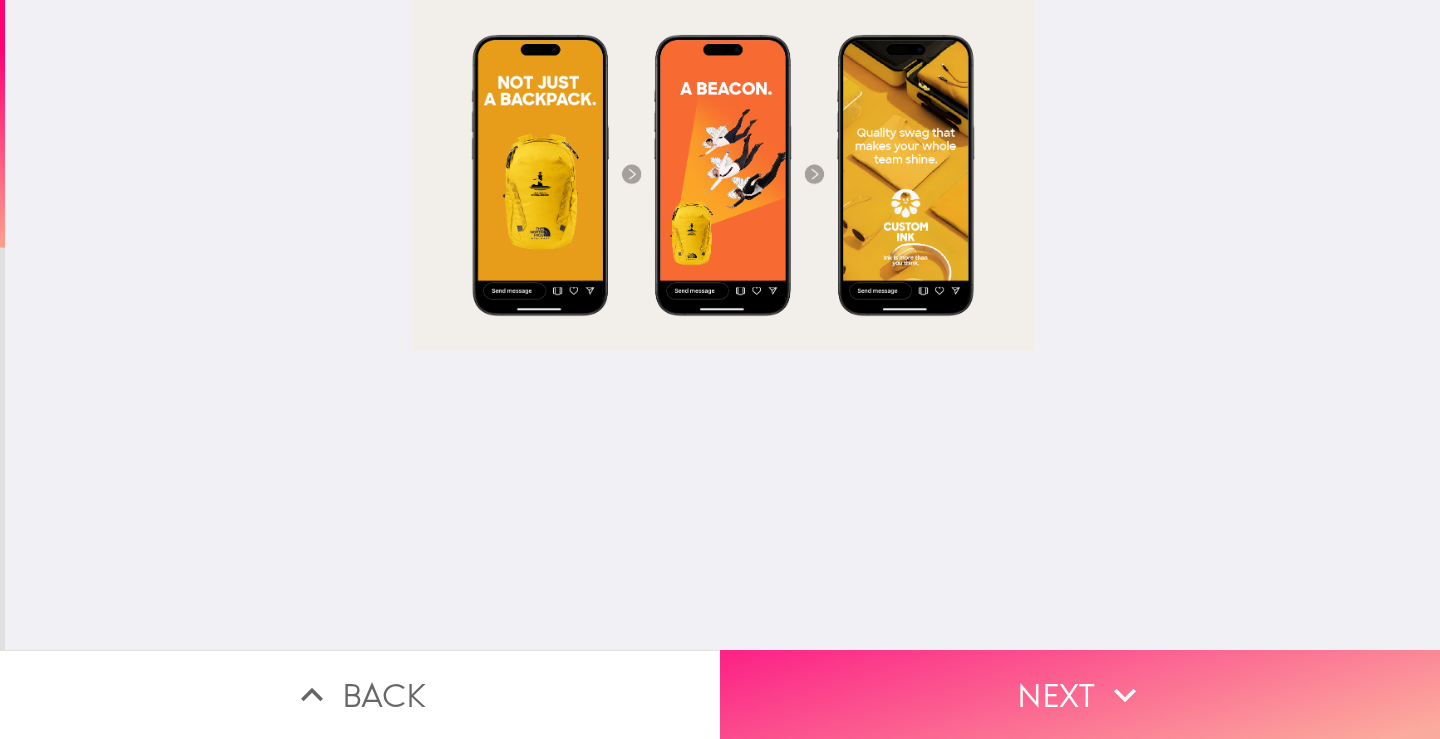 click on "Next" at bounding box center [1080, 694] 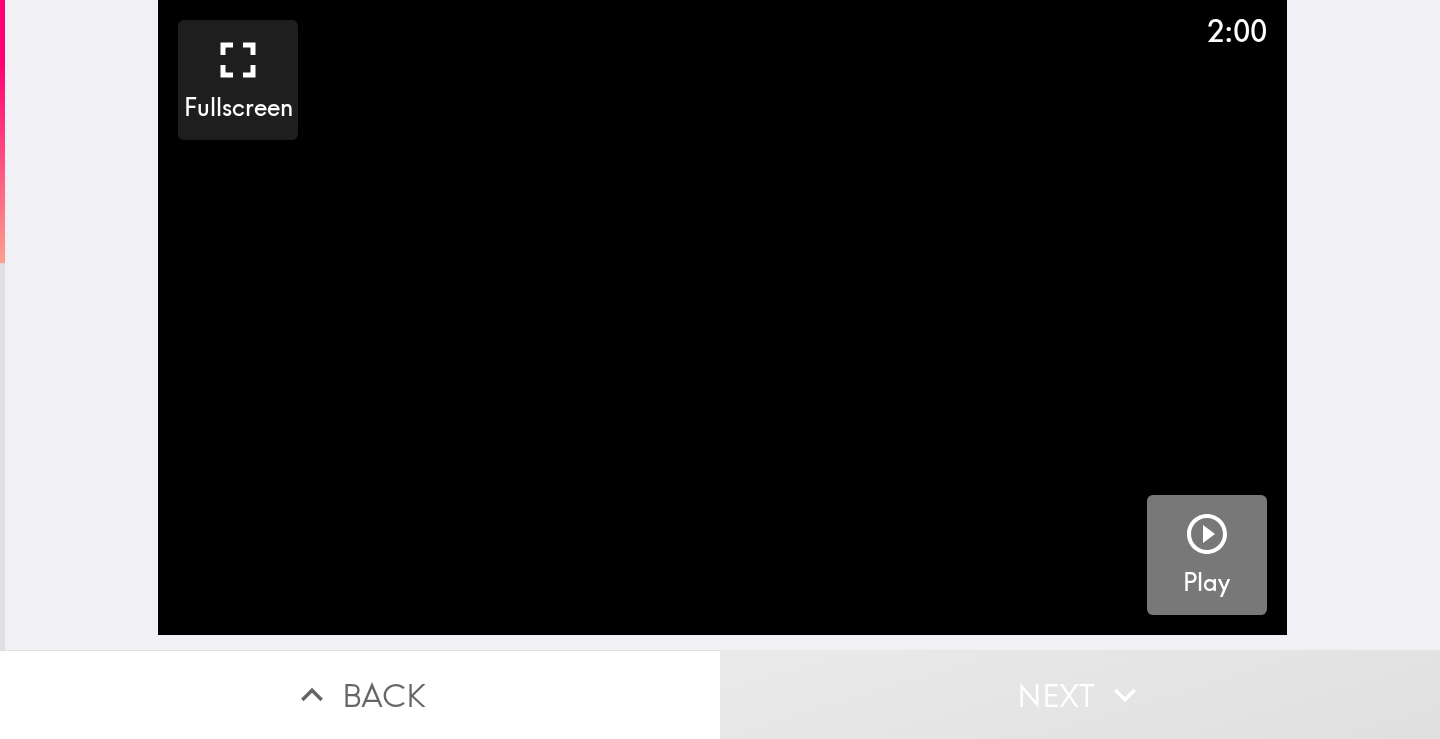 click 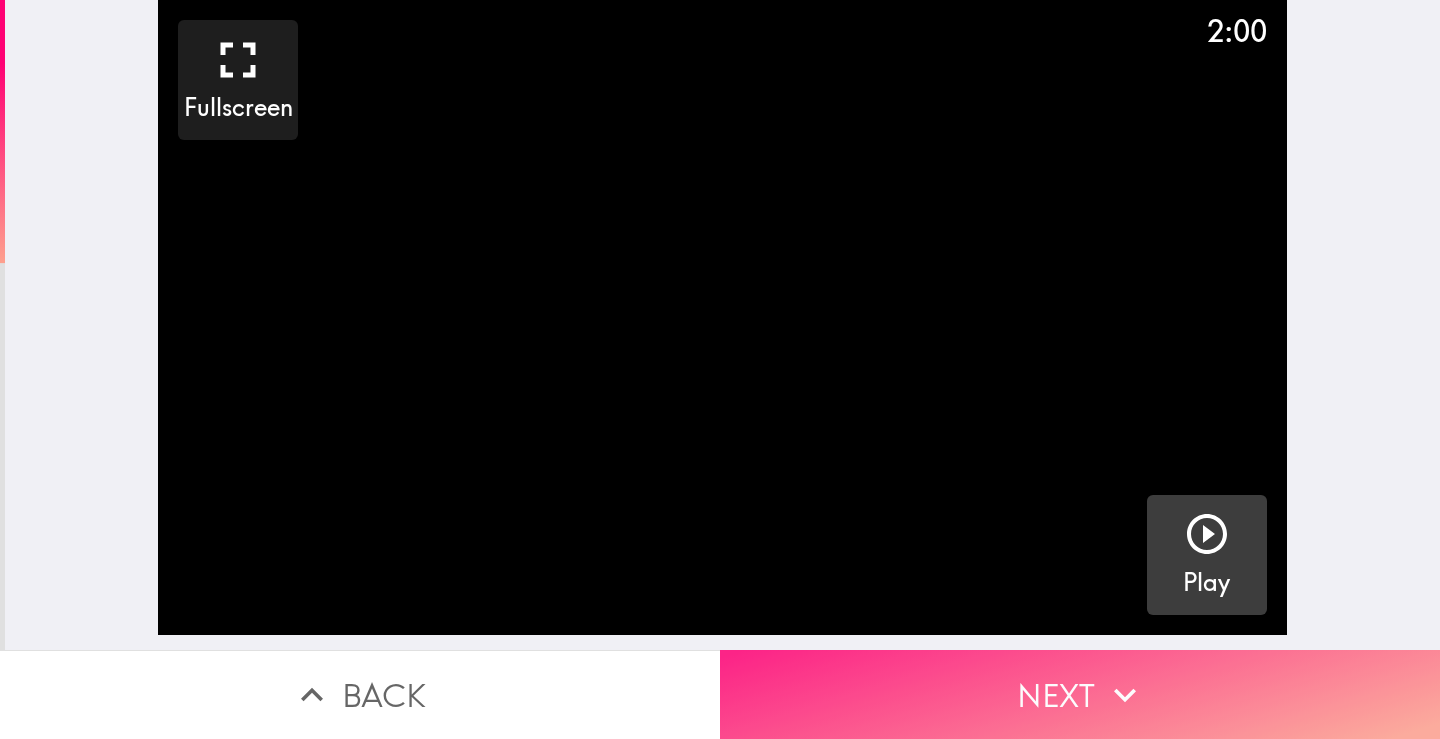 click on "Next" at bounding box center [1080, 694] 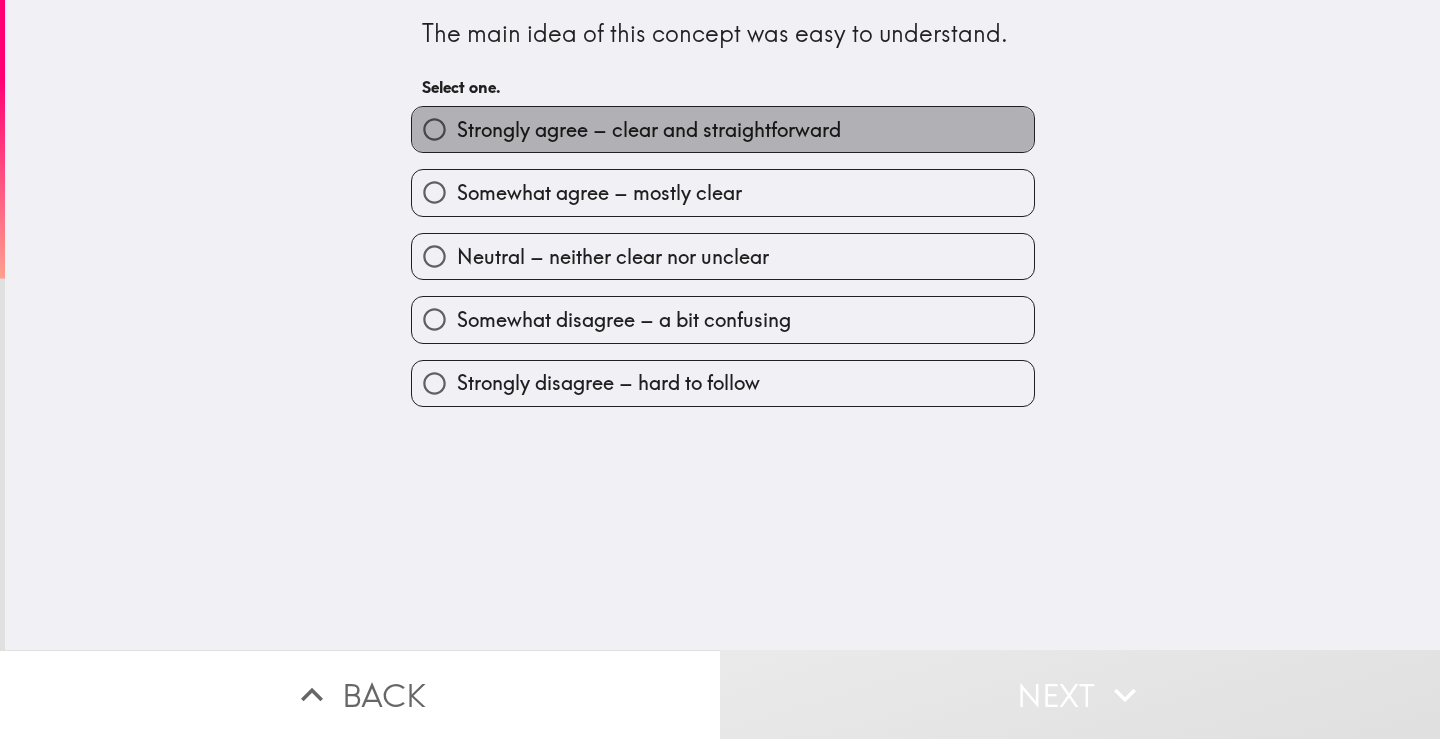 click on "Strongly agree – clear and straightforward" at bounding box center [649, 130] 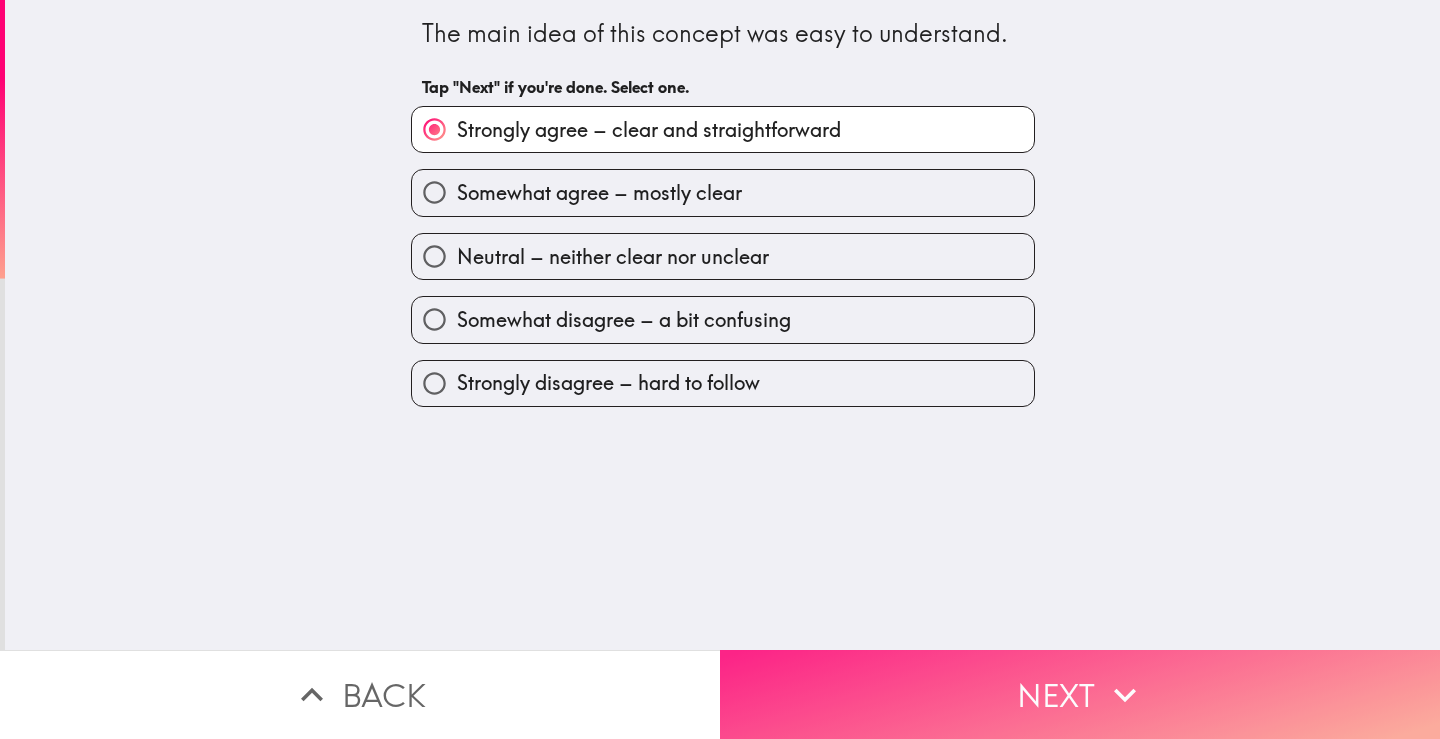 click on "Next" at bounding box center [1080, 694] 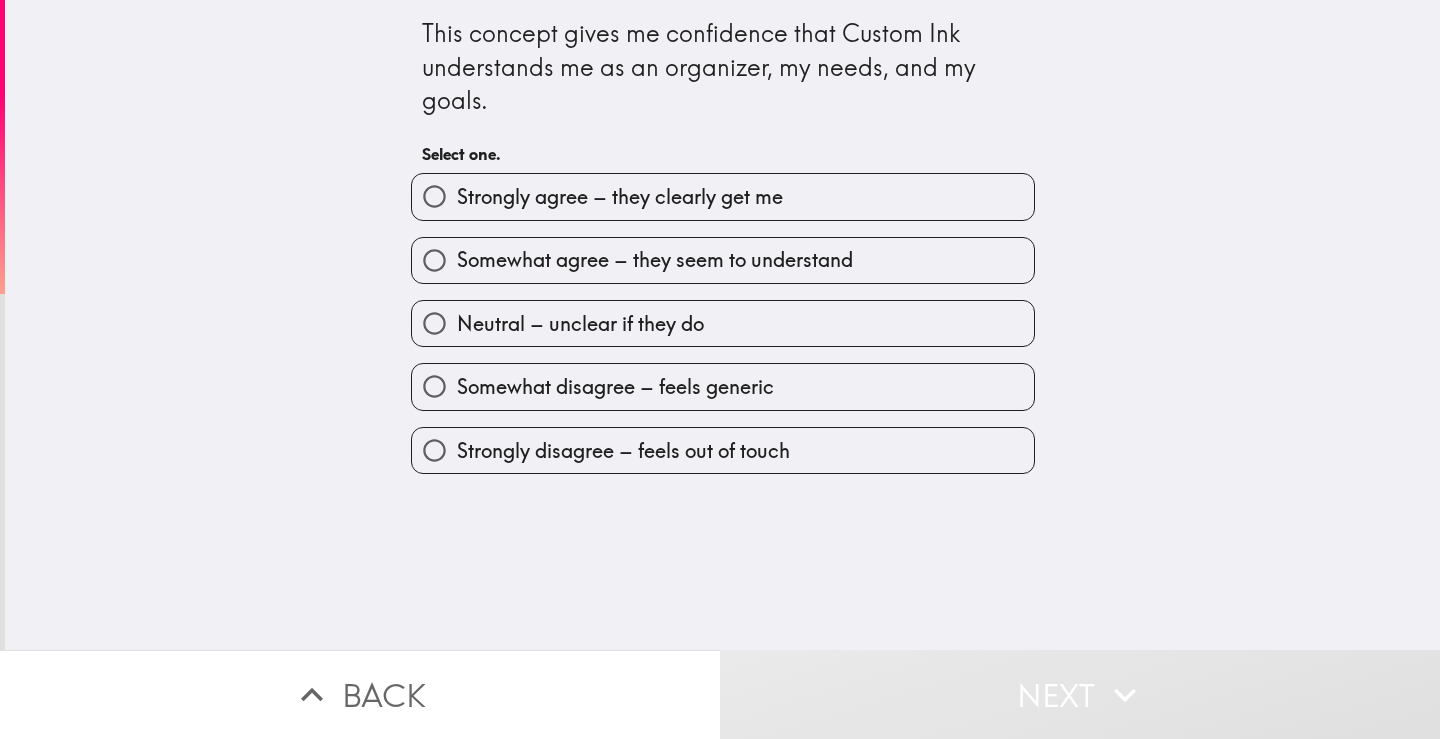 click on "Strongly agree – they clearly get me" at bounding box center (620, 197) 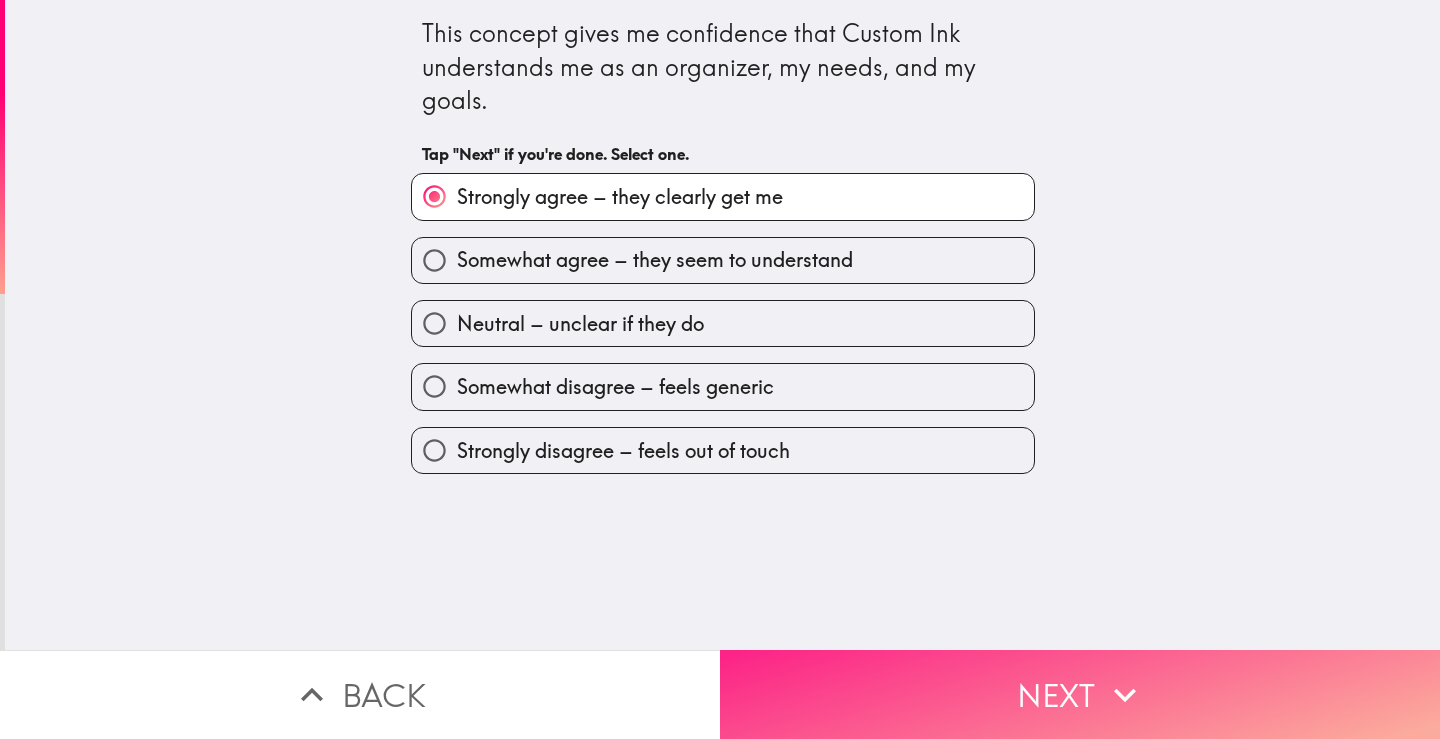 click on "Next" at bounding box center (1080, 694) 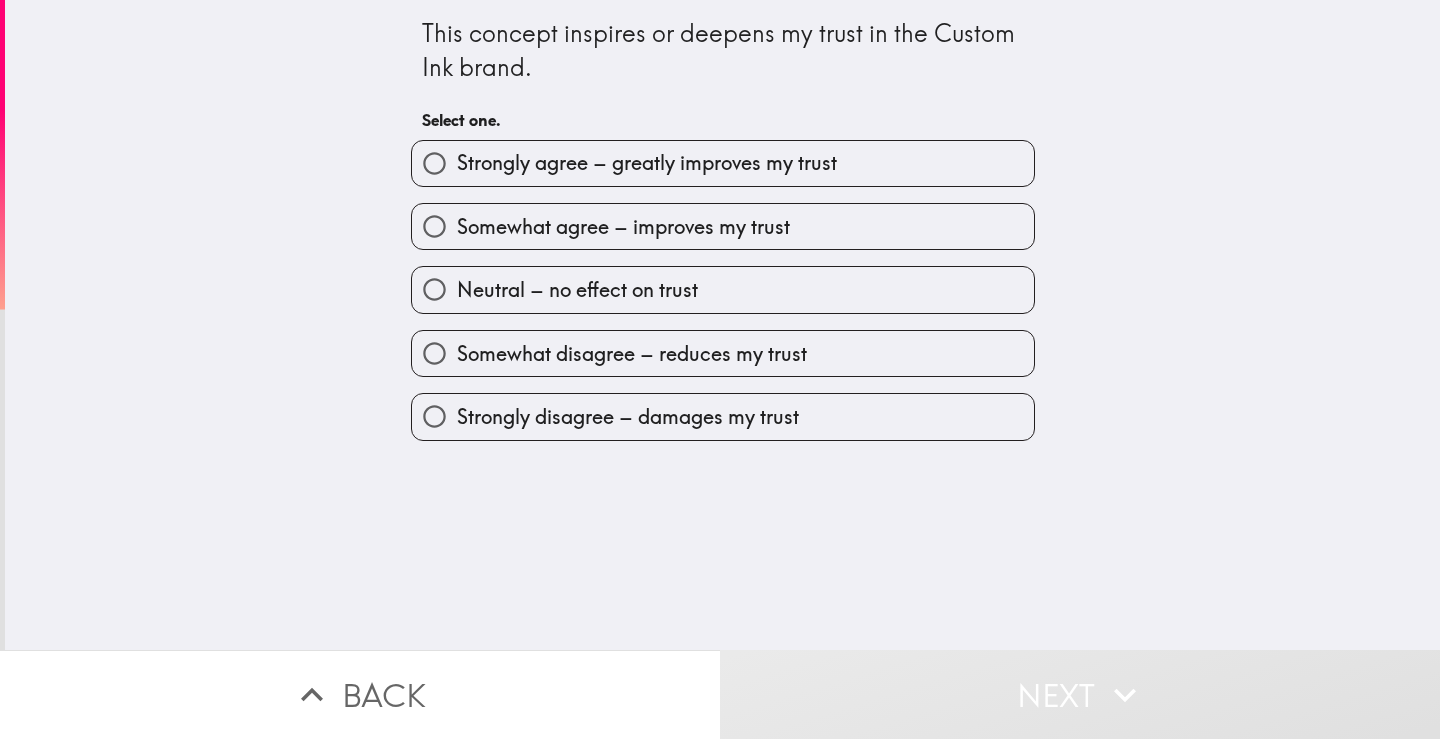 click on "Somewhat agree – improves my trust" at bounding box center [723, 226] 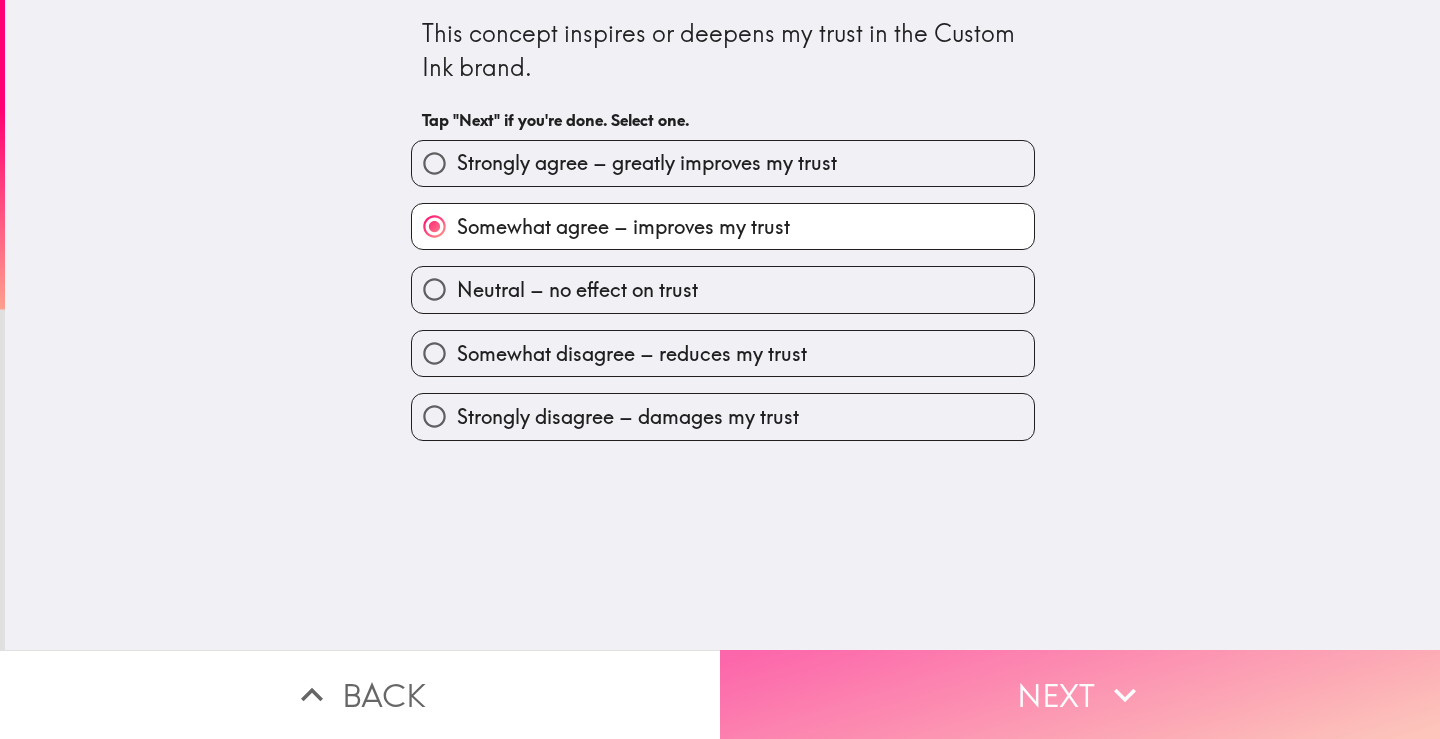 click on "Next" at bounding box center (1080, 694) 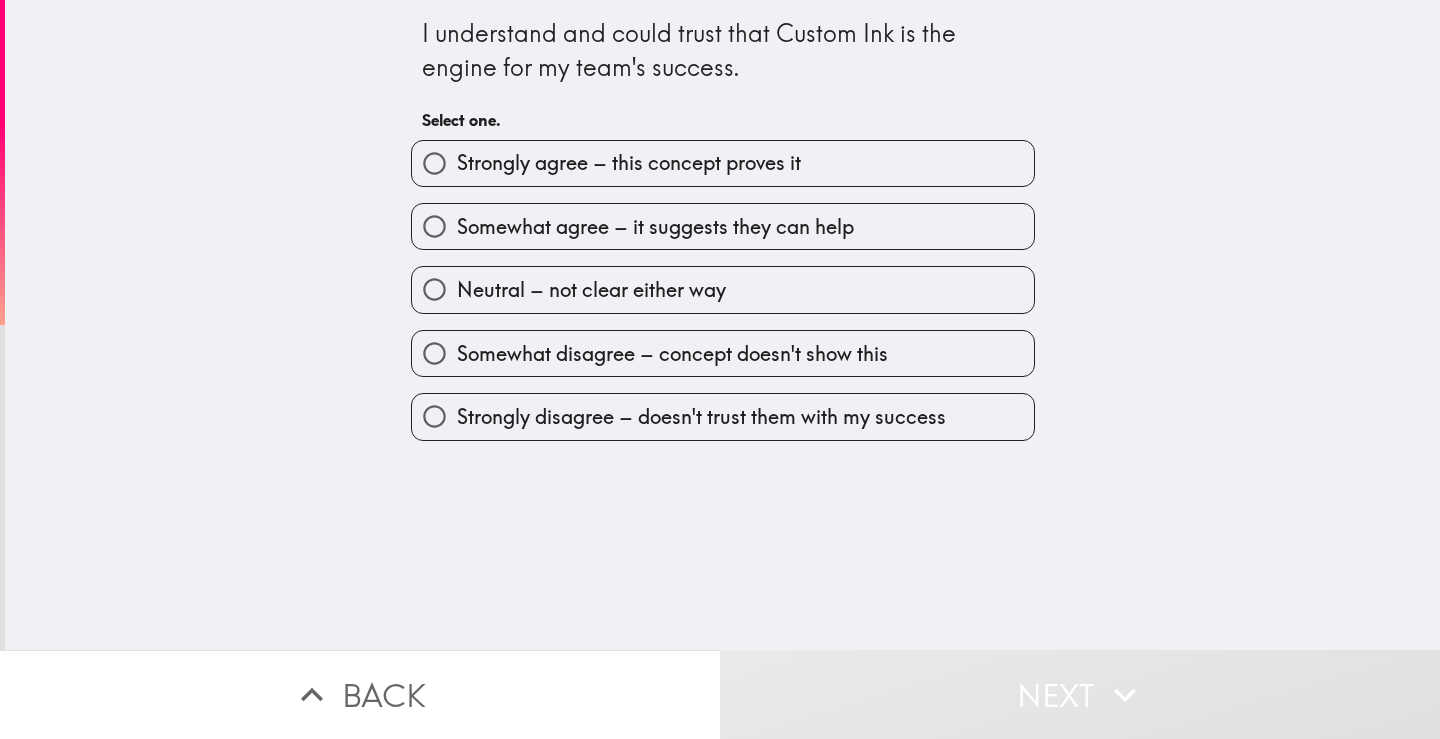 click on "Strongly agree – this concept proves it" at bounding box center (629, 163) 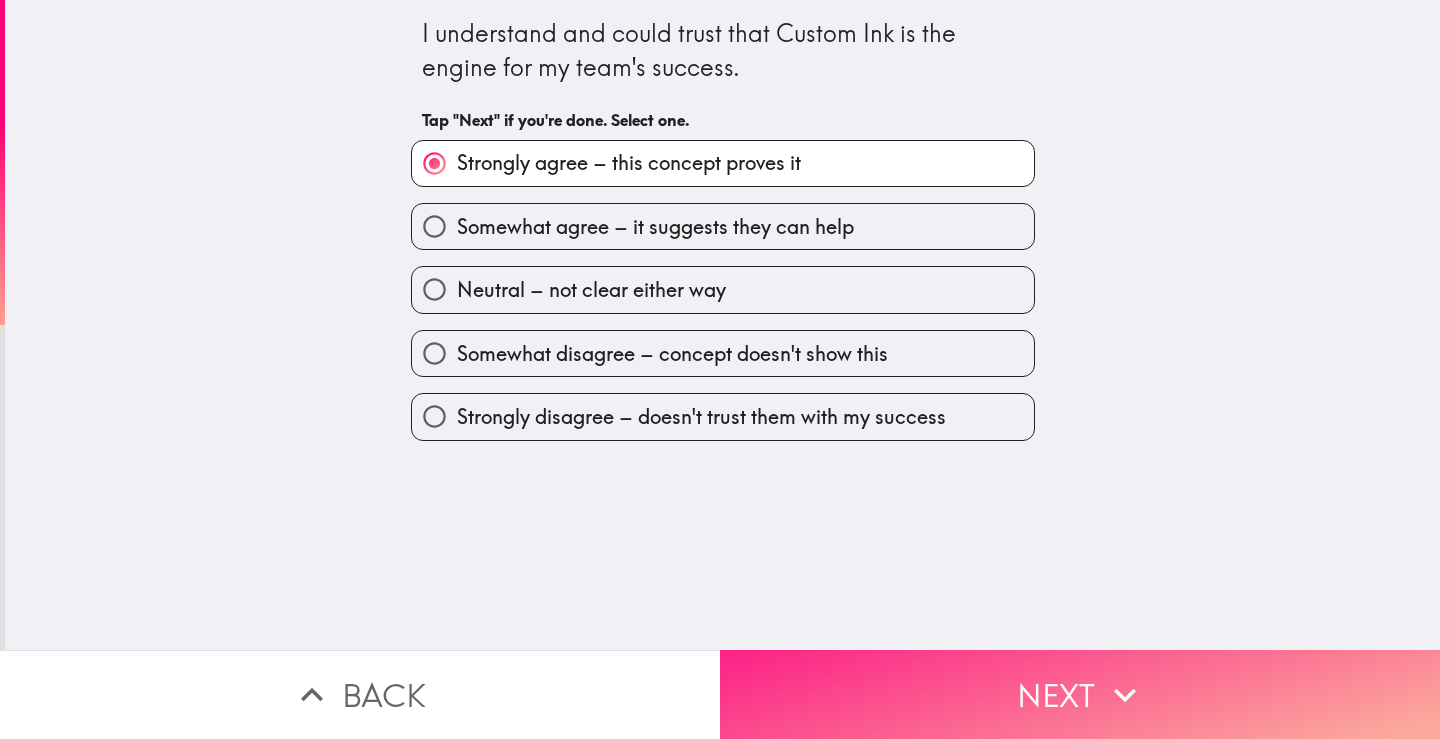 click on "Next" at bounding box center [1080, 694] 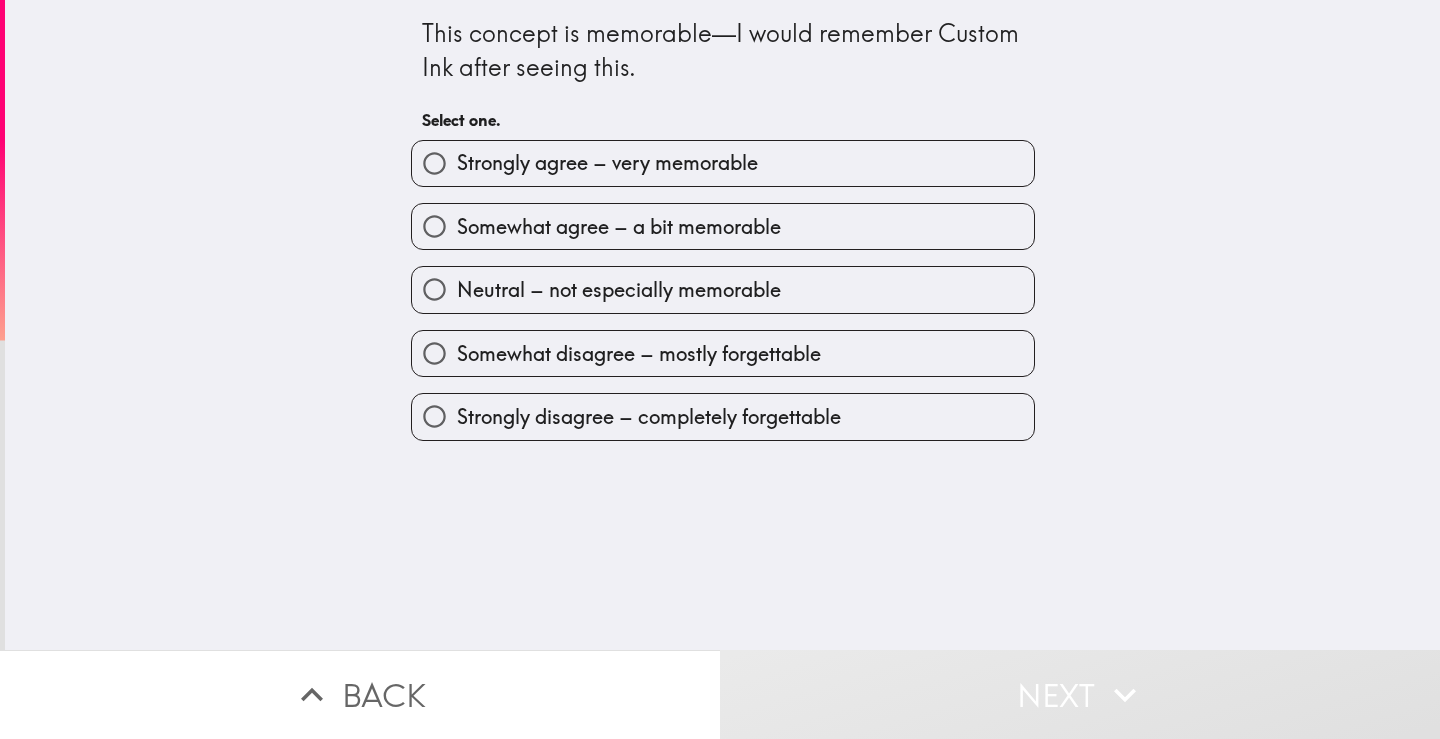 click on "Strongly agree – very memorable" at bounding box center [715, 155] 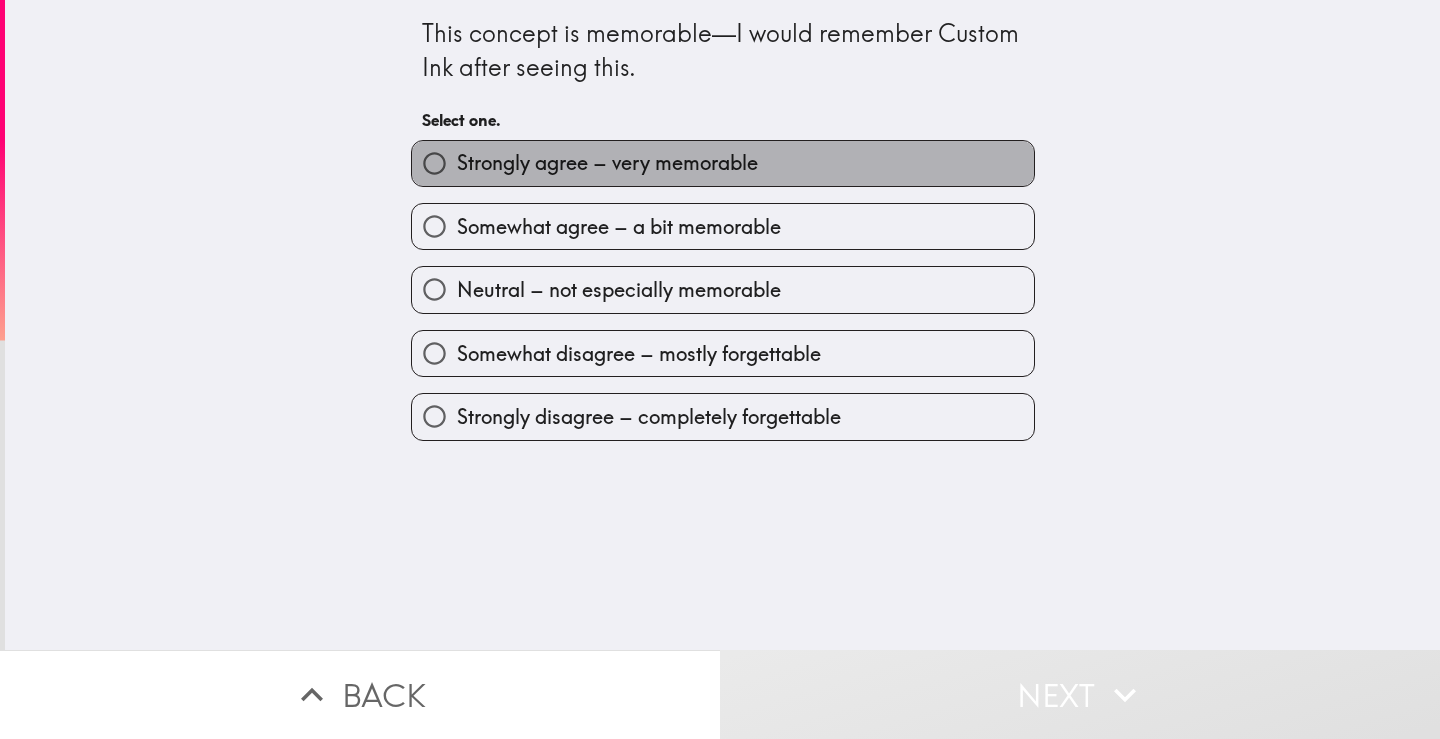 click on "Strongly agree – very memorable" at bounding box center [607, 163] 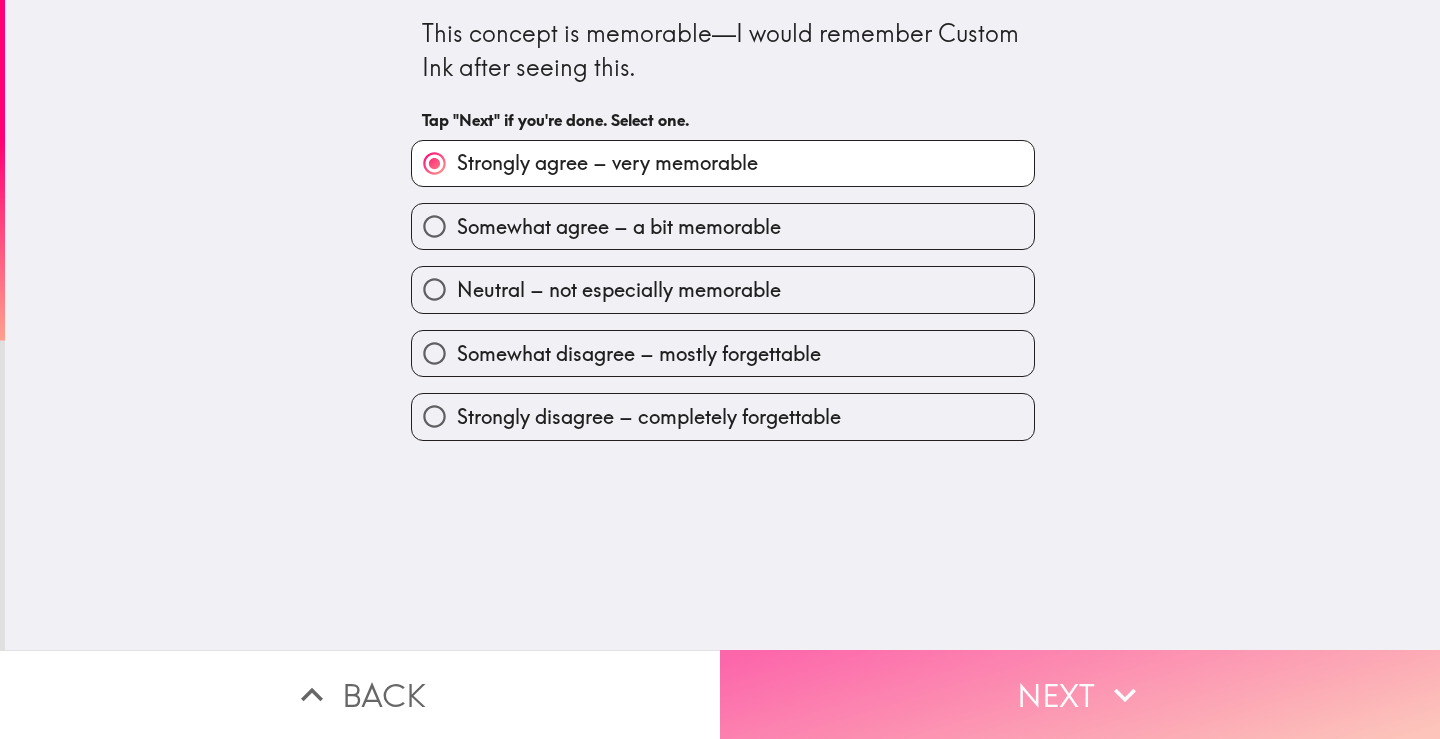 click on "Next" at bounding box center (1080, 694) 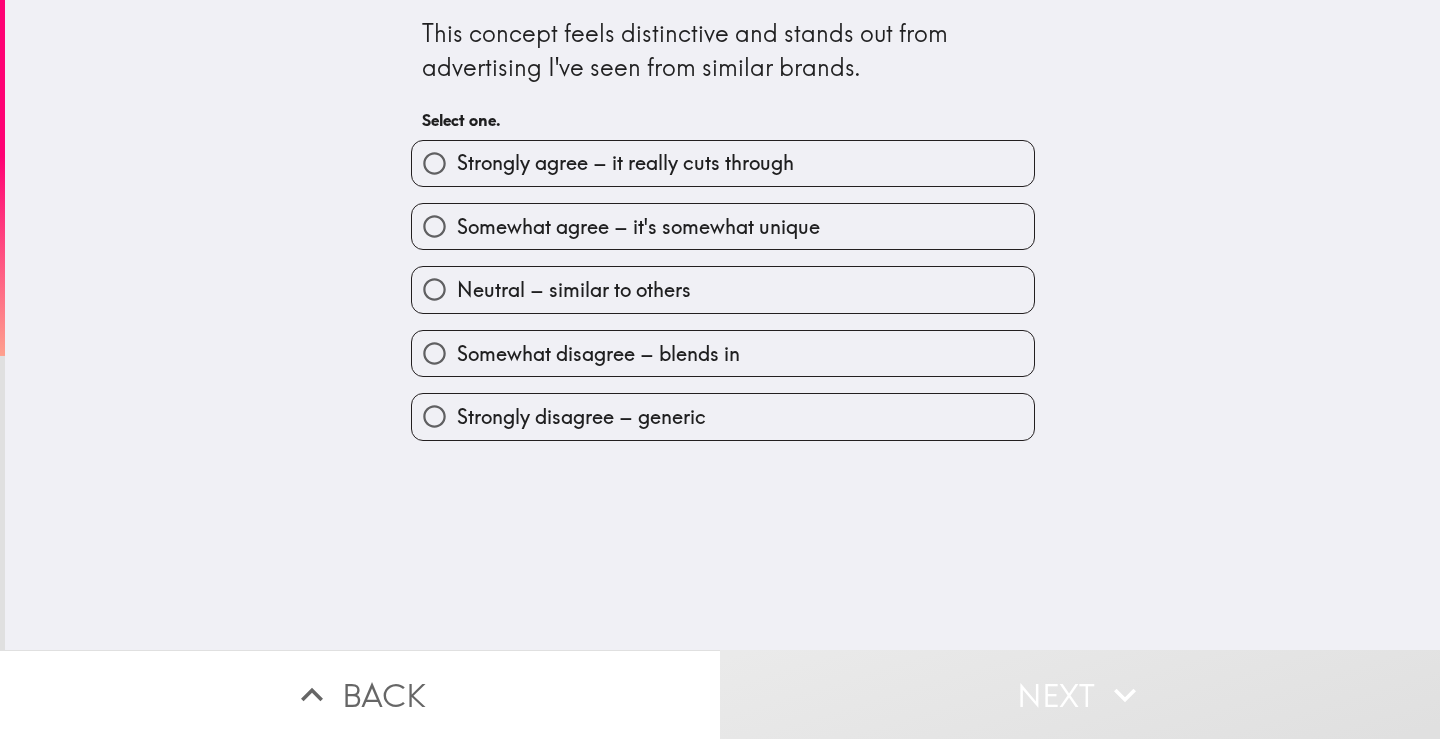 click on "Strongly agree – it really cuts through" at bounding box center (625, 163) 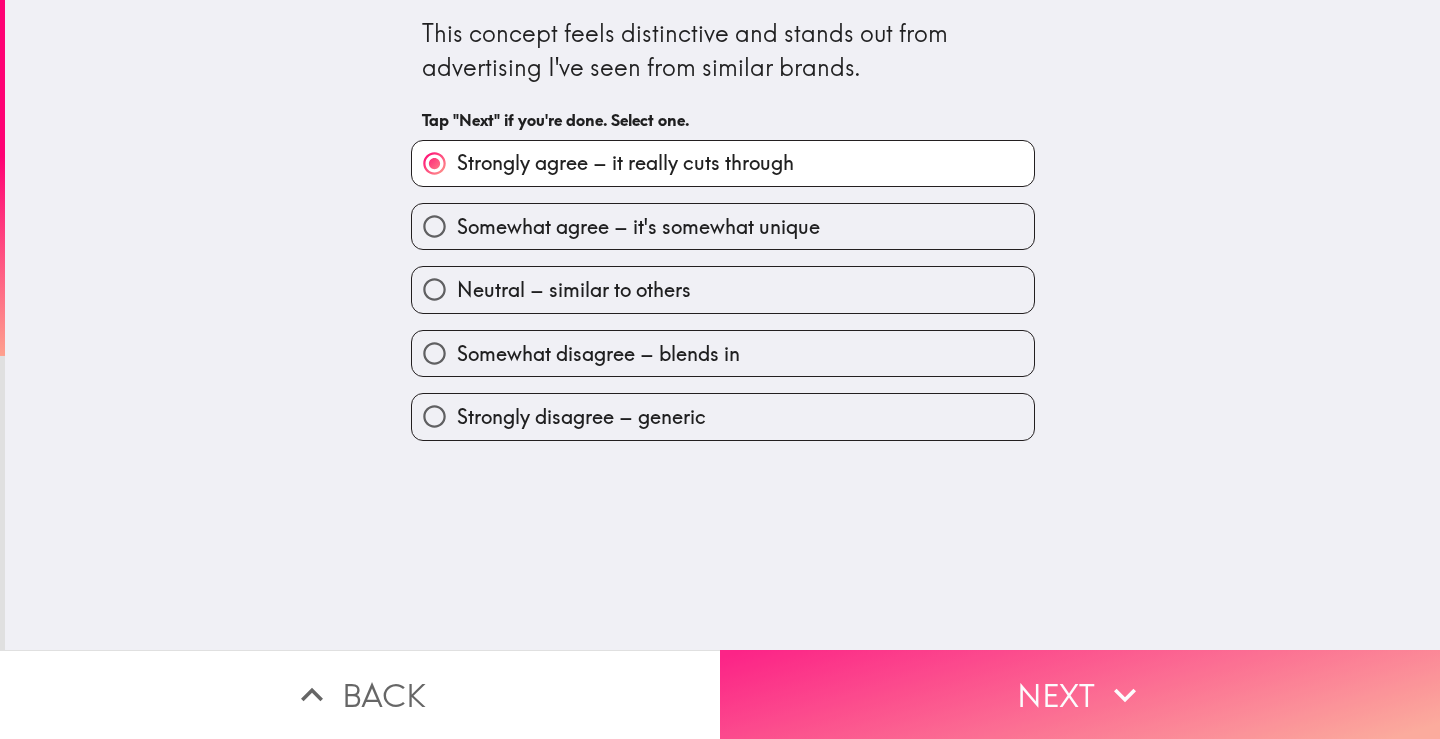 click on "Next" at bounding box center [1080, 694] 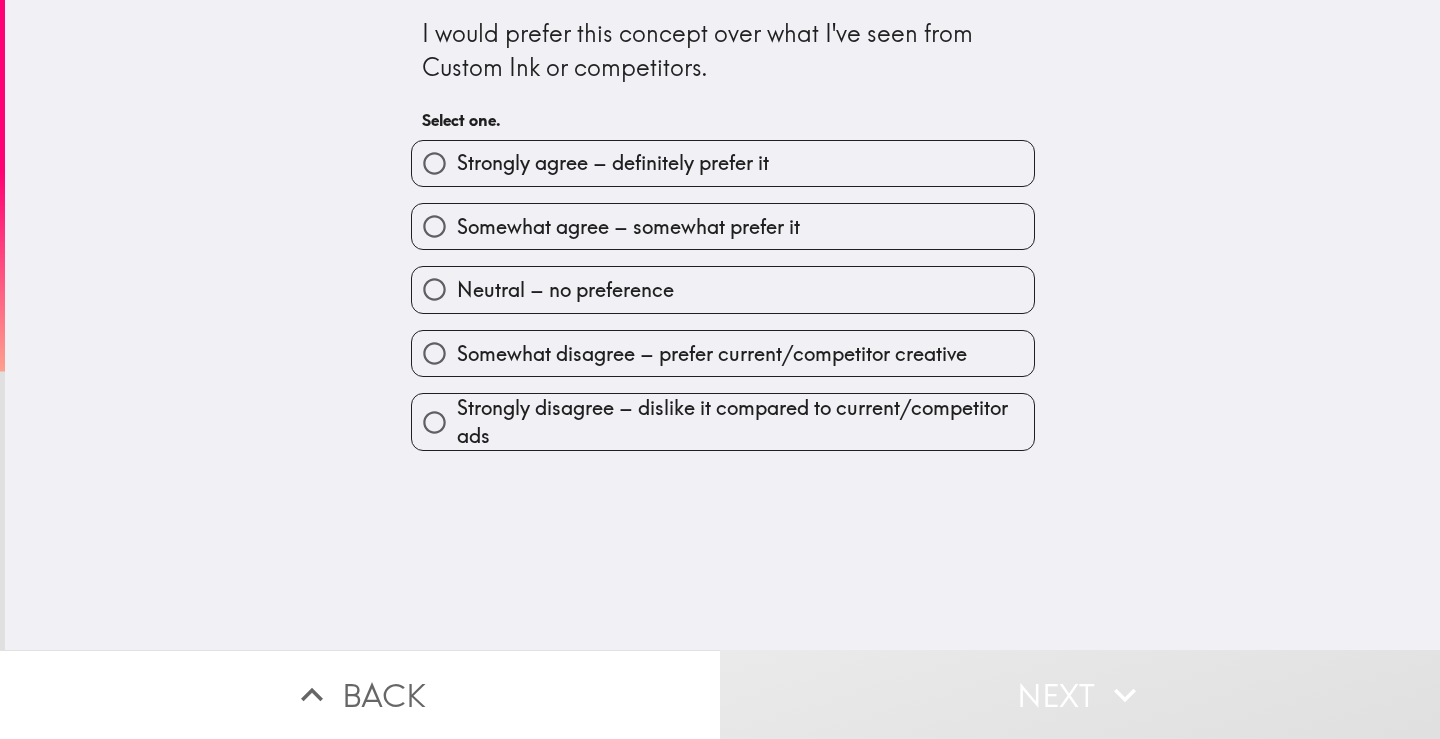 click on "Somewhat agree – somewhat prefer it" at bounding box center [628, 227] 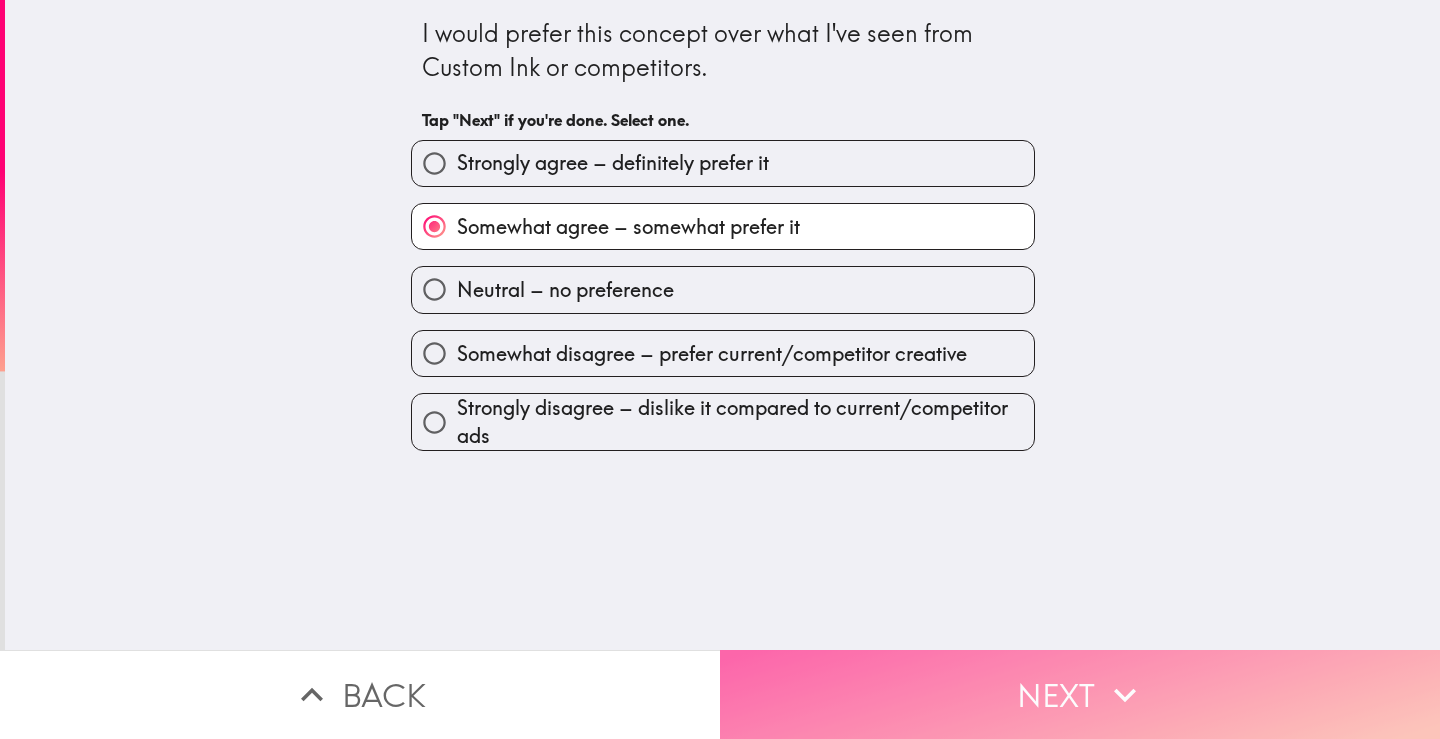 click on "Next" at bounding box center [1080, 694] 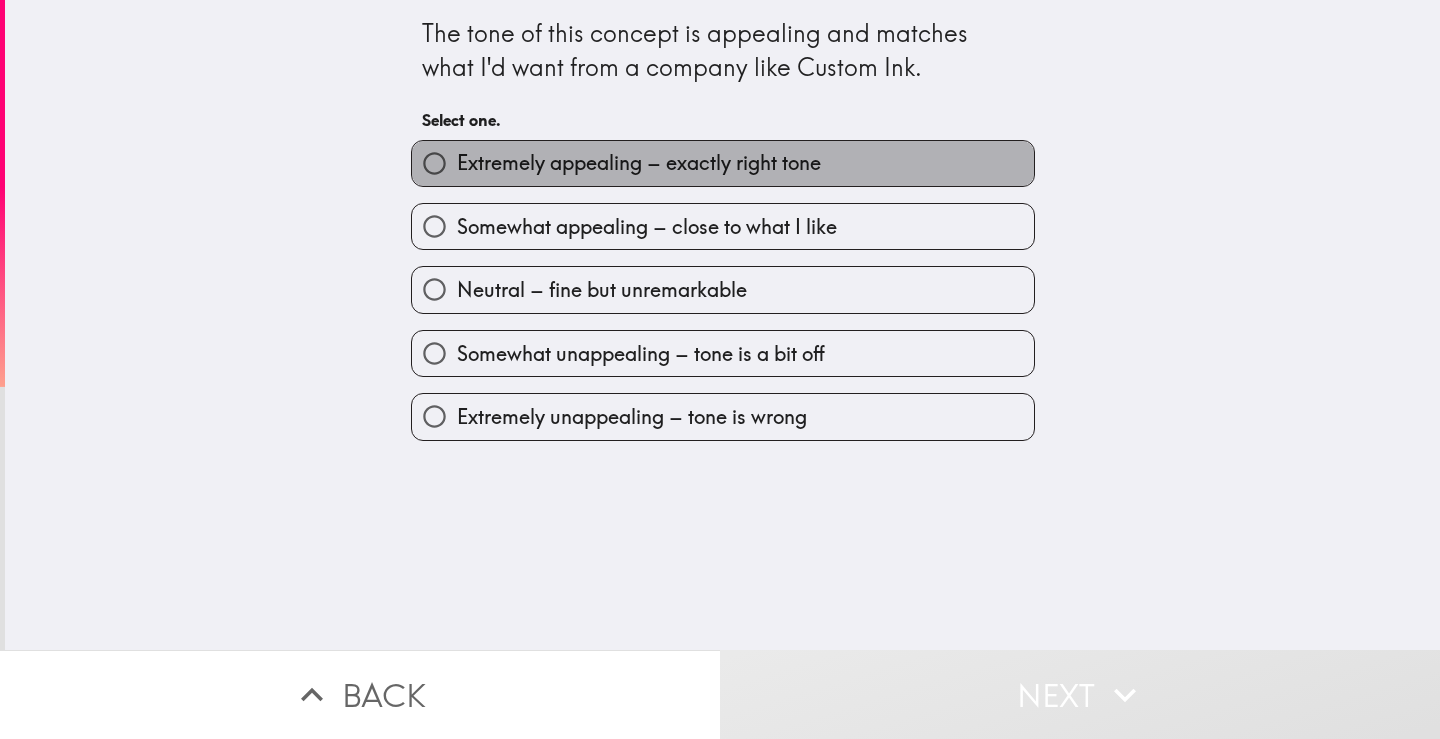 click on "Extremely appealing – exactly right tone" at bounding box center (639, 163) 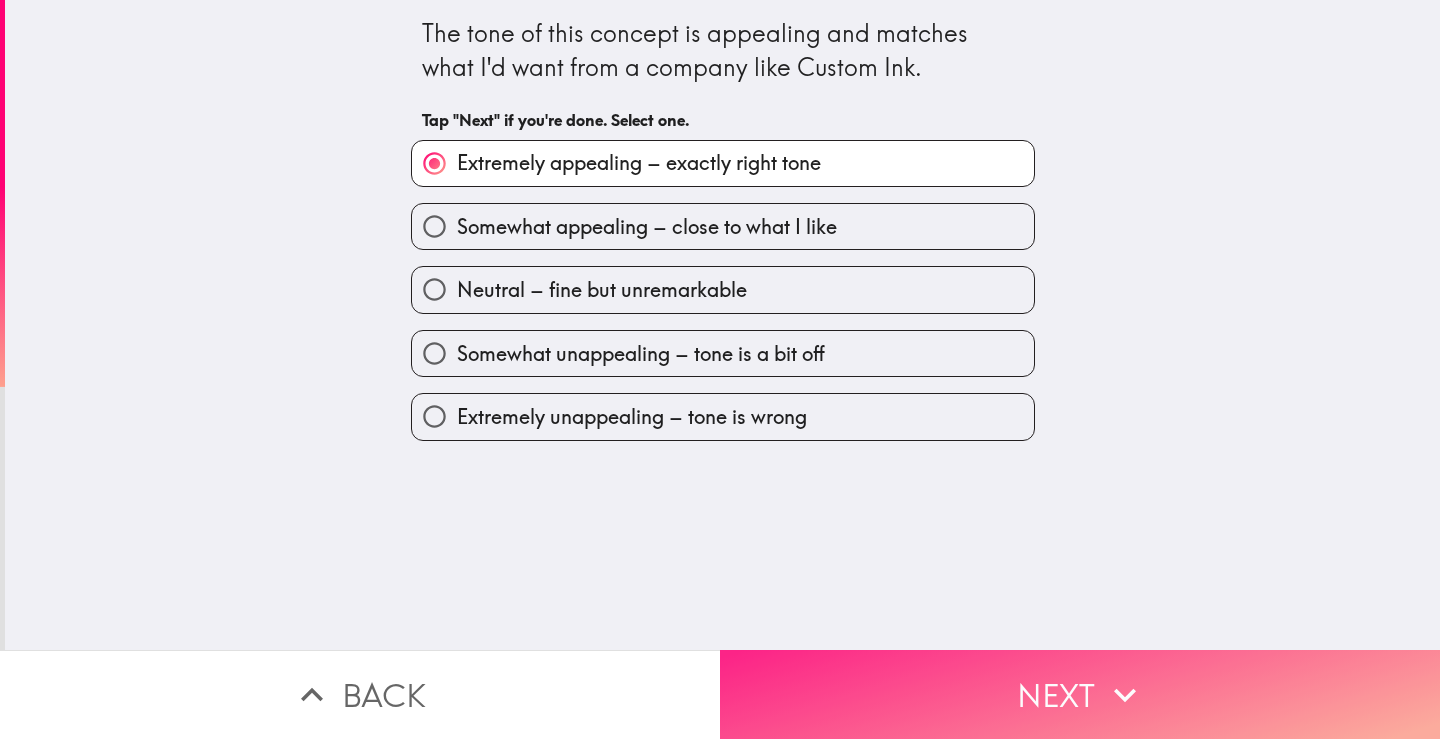 click on "Next" at bounding box center (1080, 694) 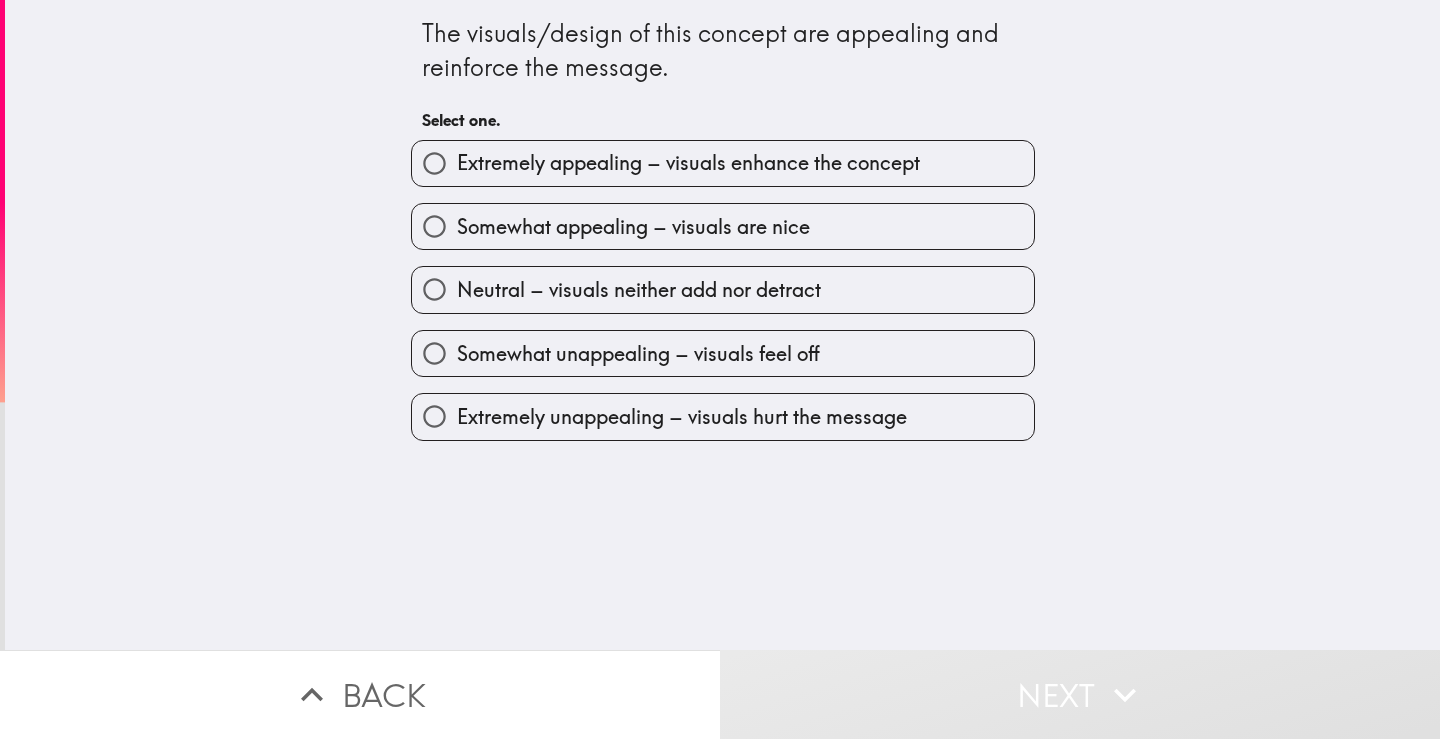 click on "Extremely appealing – visuals enhance the concept" at bounding box center (688, 163) 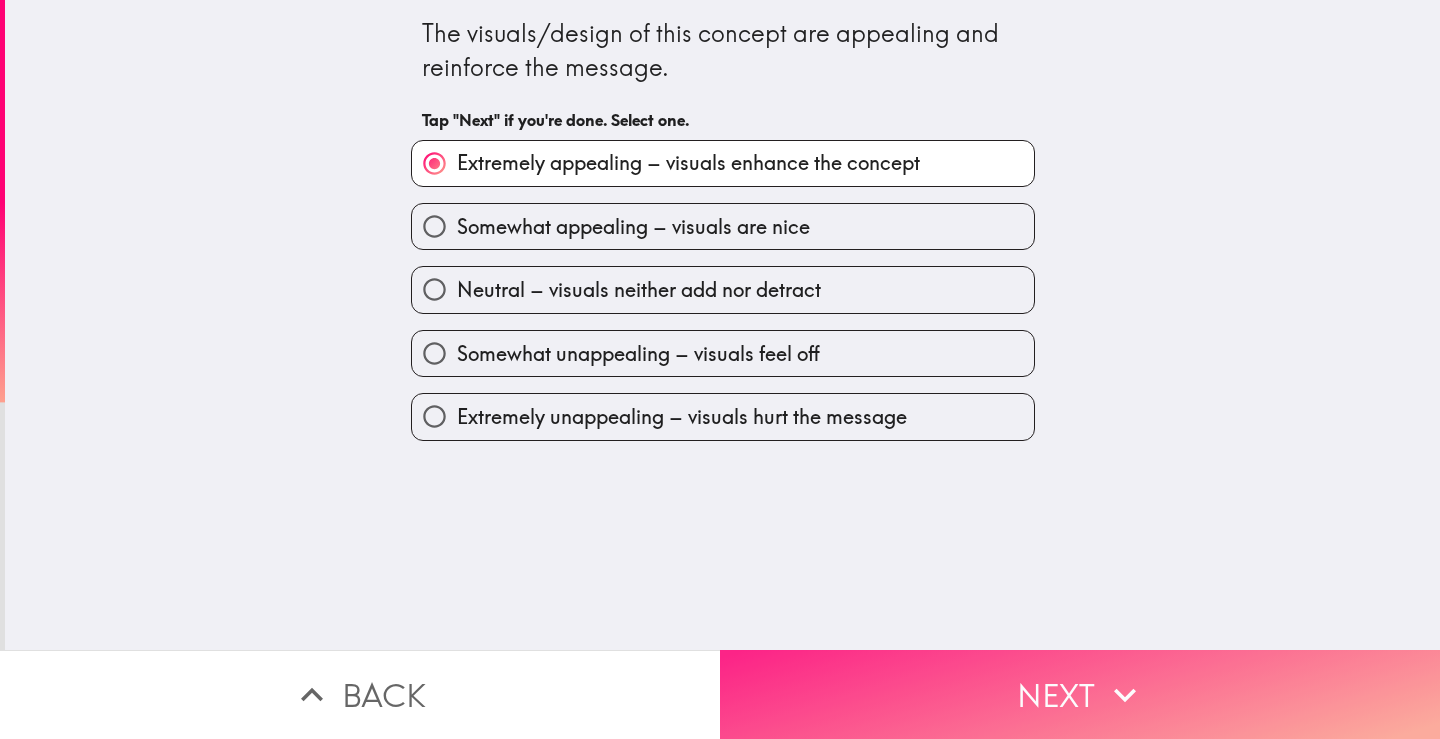 click on "Next" at bounding box center (1080, 694) 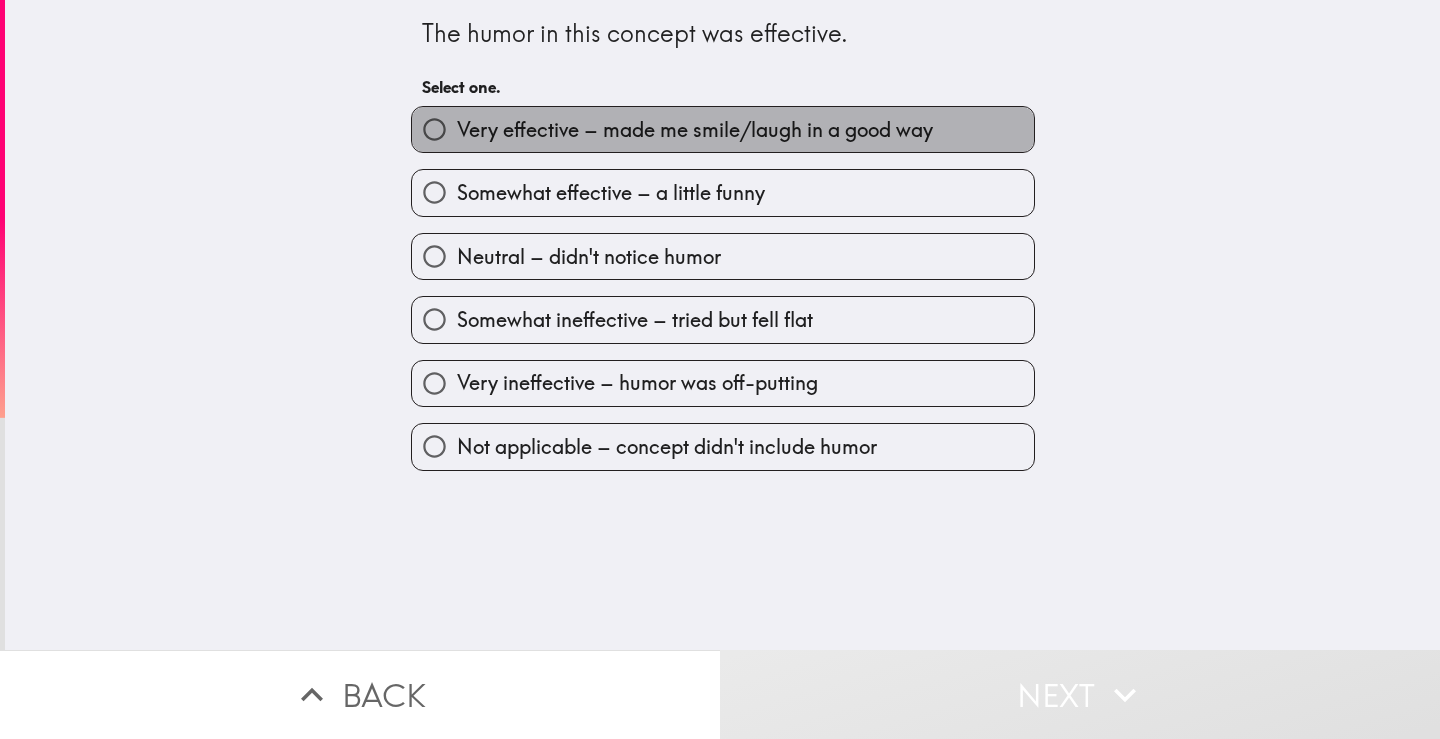 click on "Very effective – made me smile/laugh in a good way" at bounding box center (695, 130) 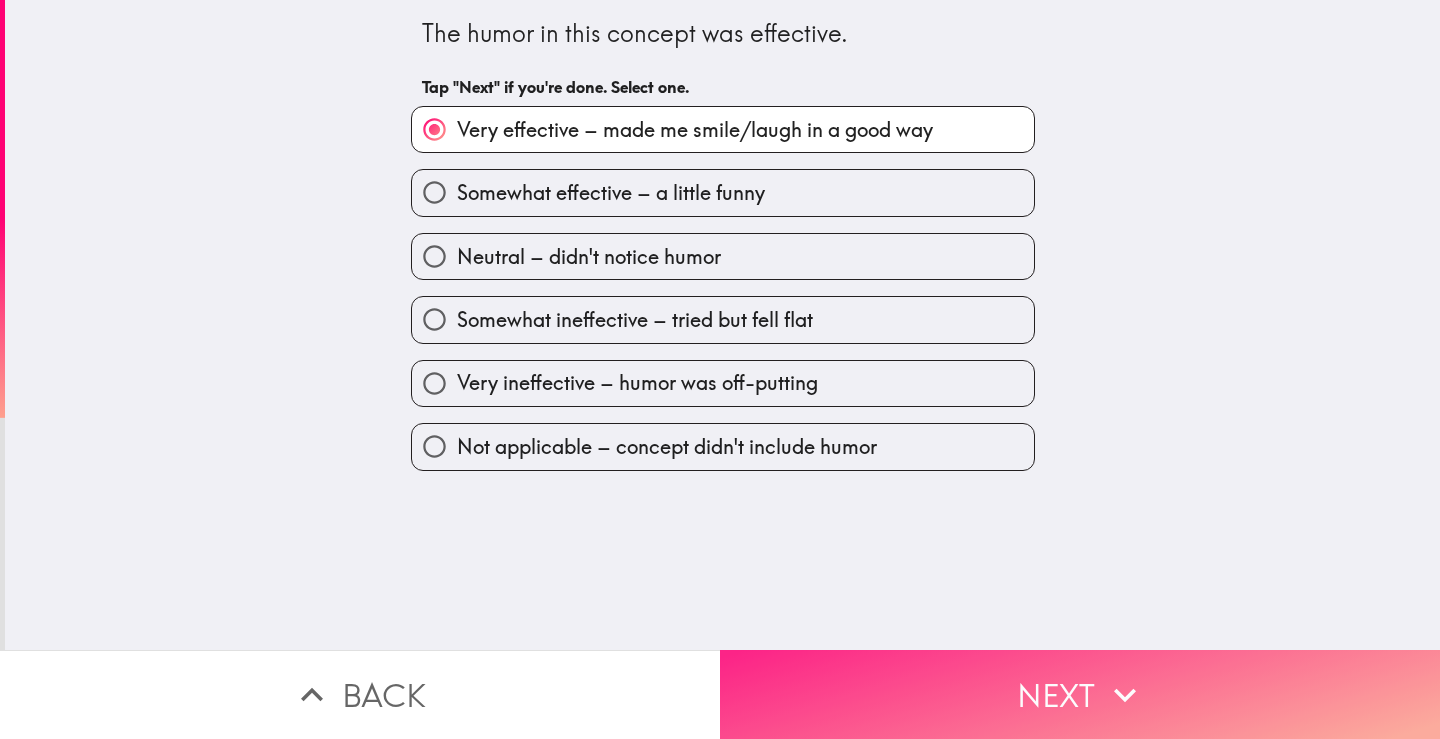 click on "Next" at bounding box center (1080, 694) 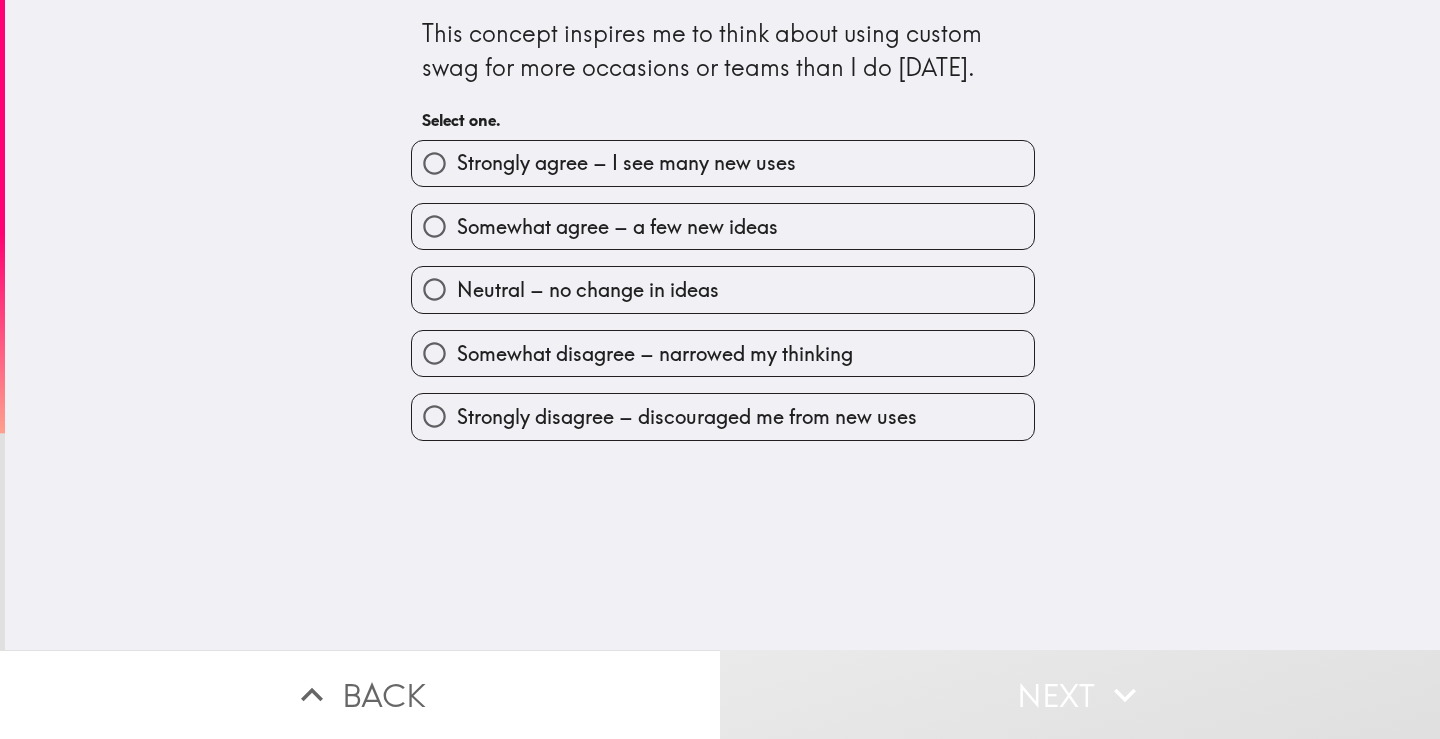 click on "Strongly agree – I see many new uses" at bounding box center [626, 163] 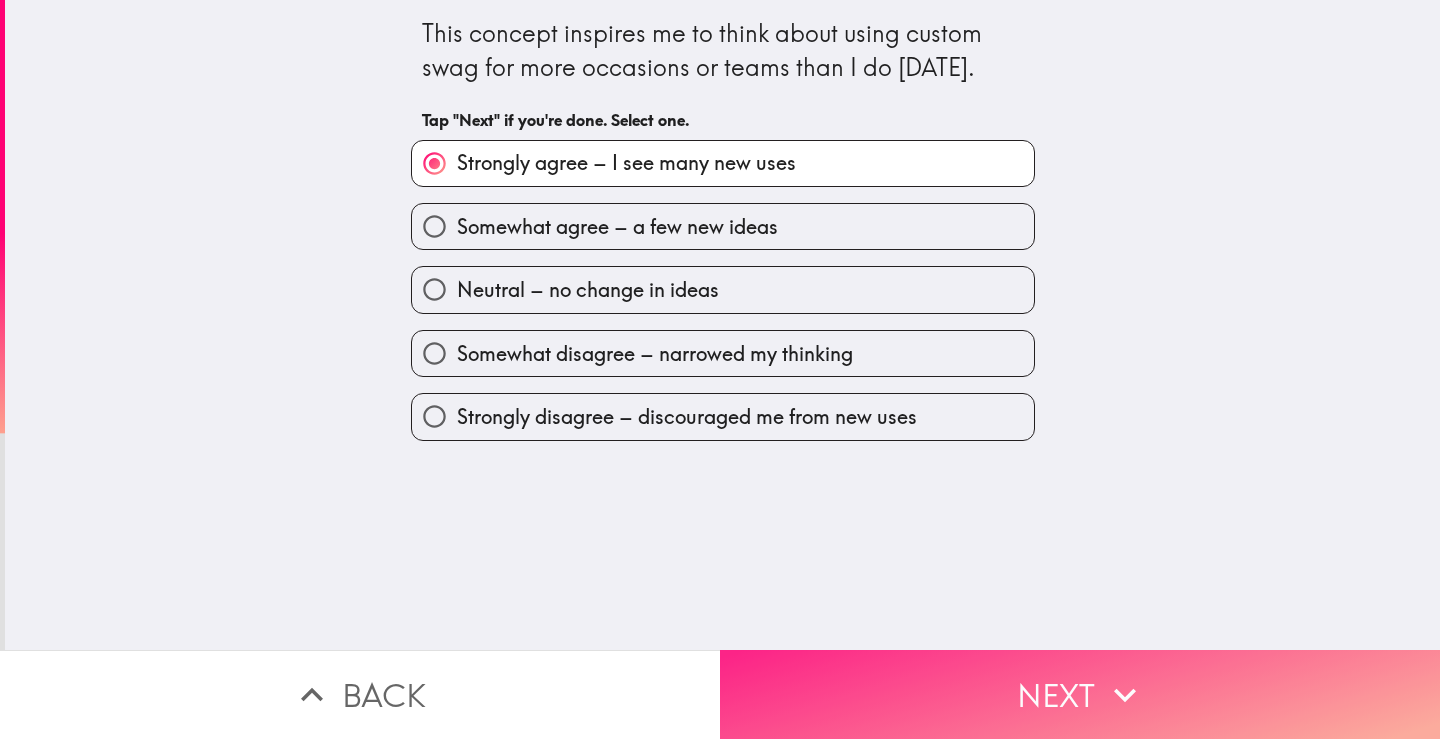 click on "Next" at bounding box center [1080, 694] 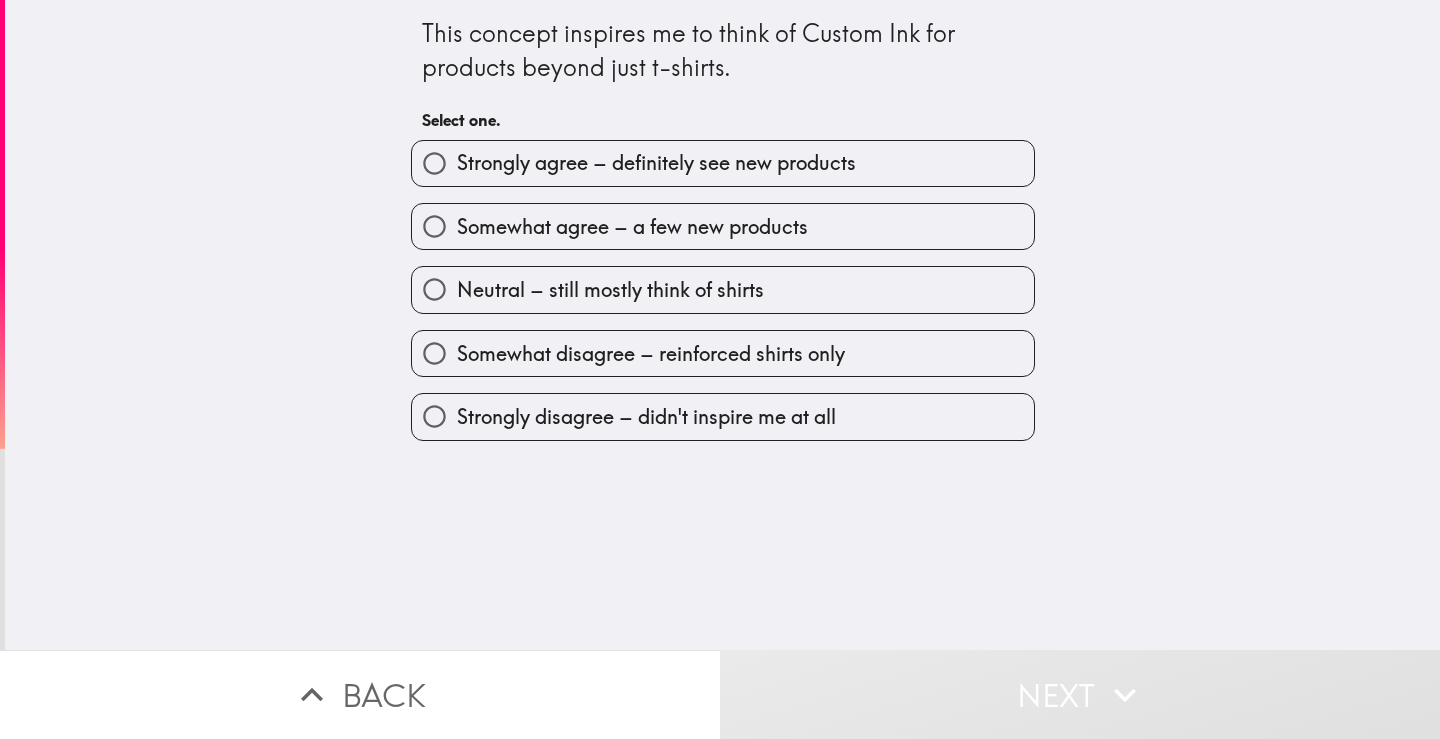 click on "Strongly agree – definitely see new products" at bounding box center [723, 163] 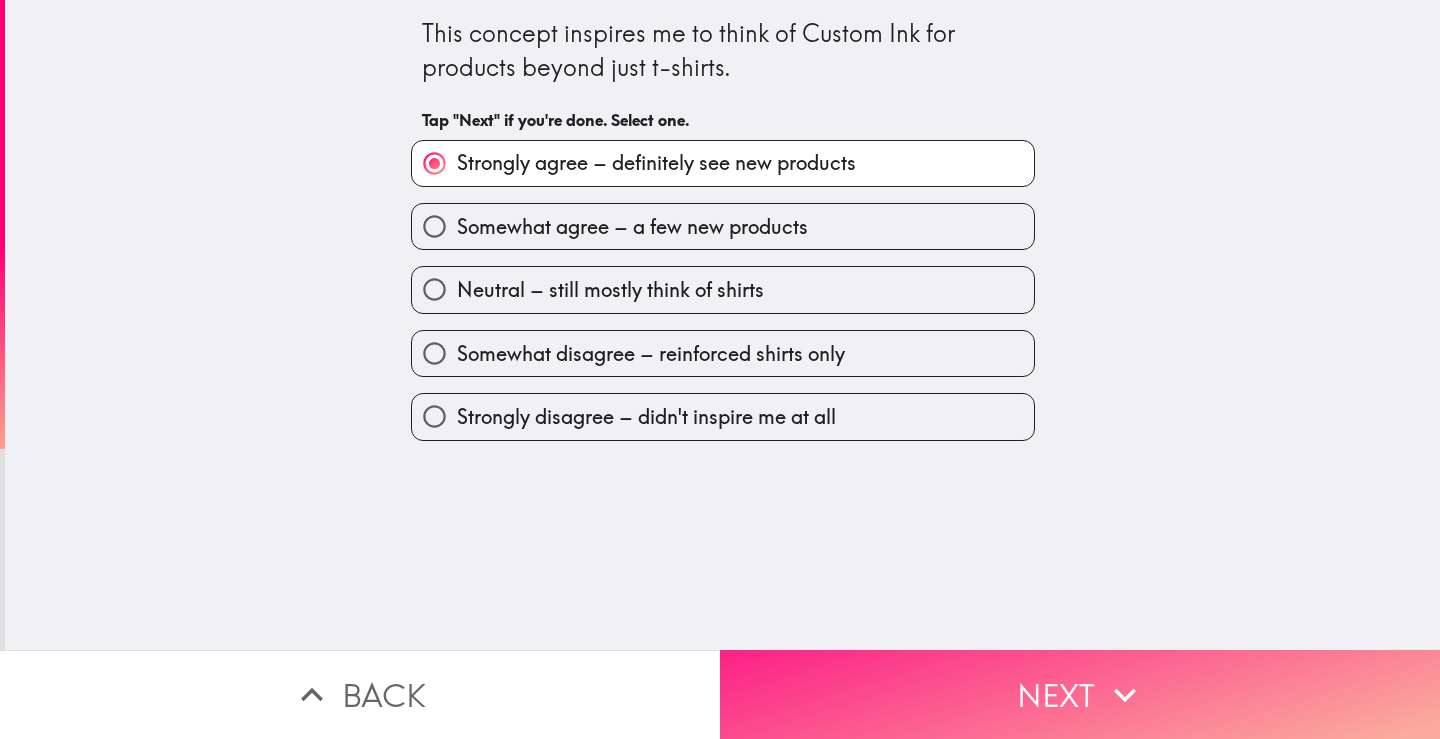 click on "Next" at bounding box center [1080, 694] 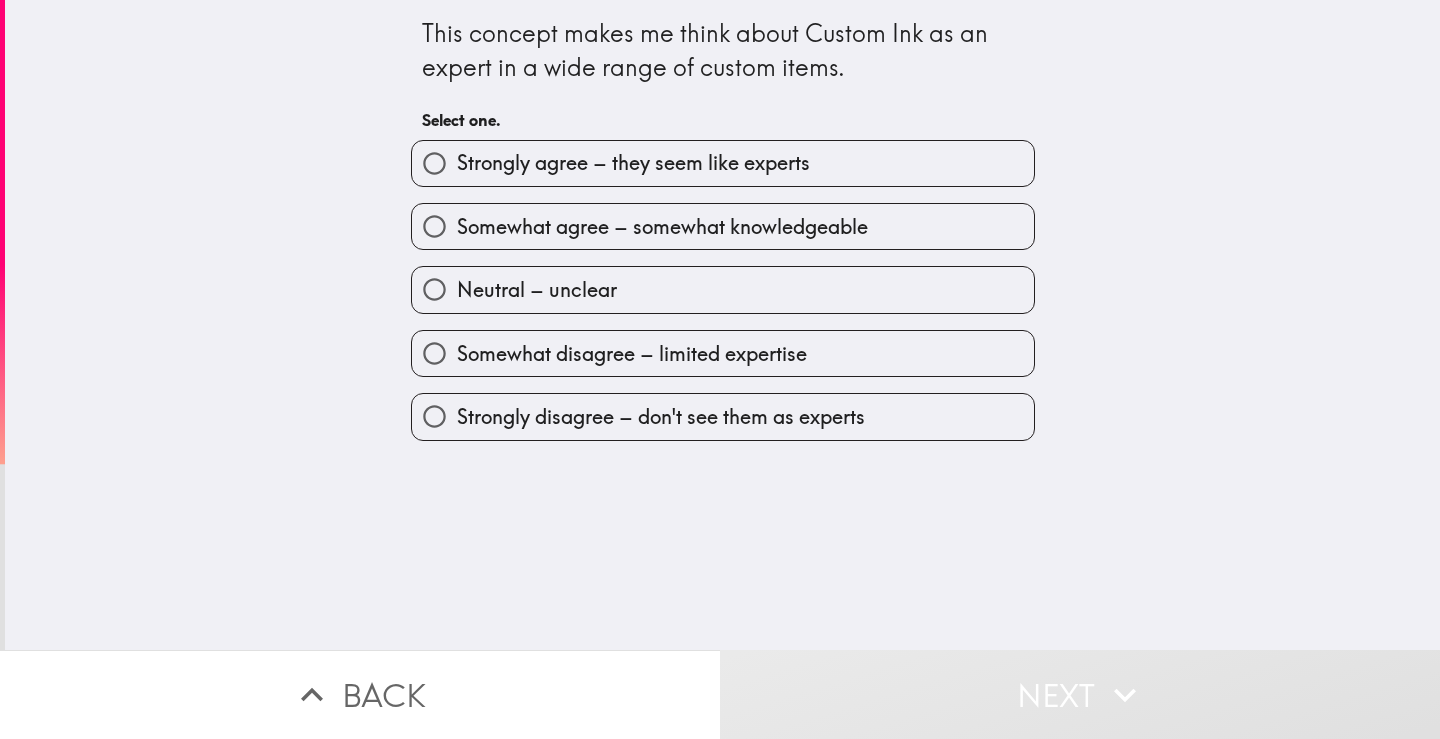 click on "Strongly agree – they seem like experts" at bounding box center [723, 163] 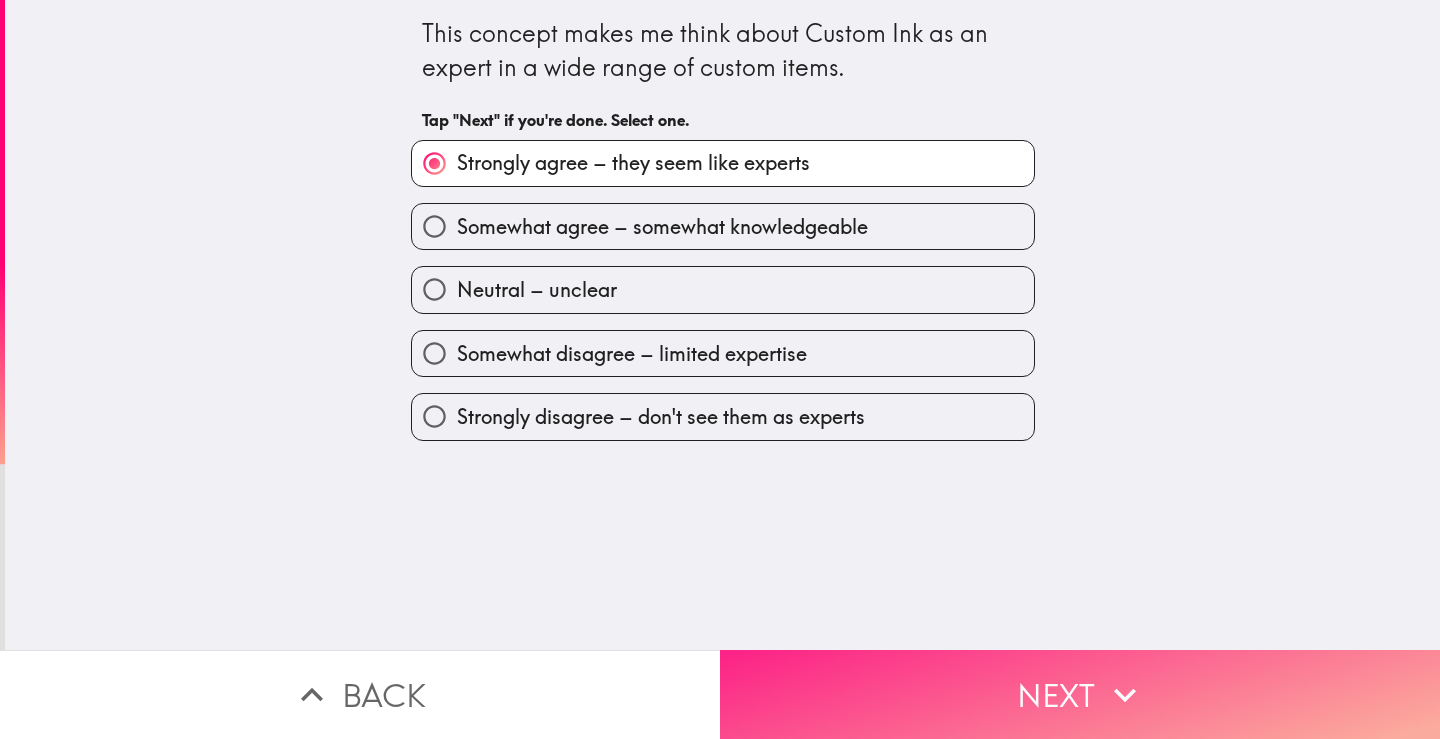 drag, startPoint x: 928, startPoint y: 678, endPoint x: 925, endPoint y: 660, distance: 18.248287 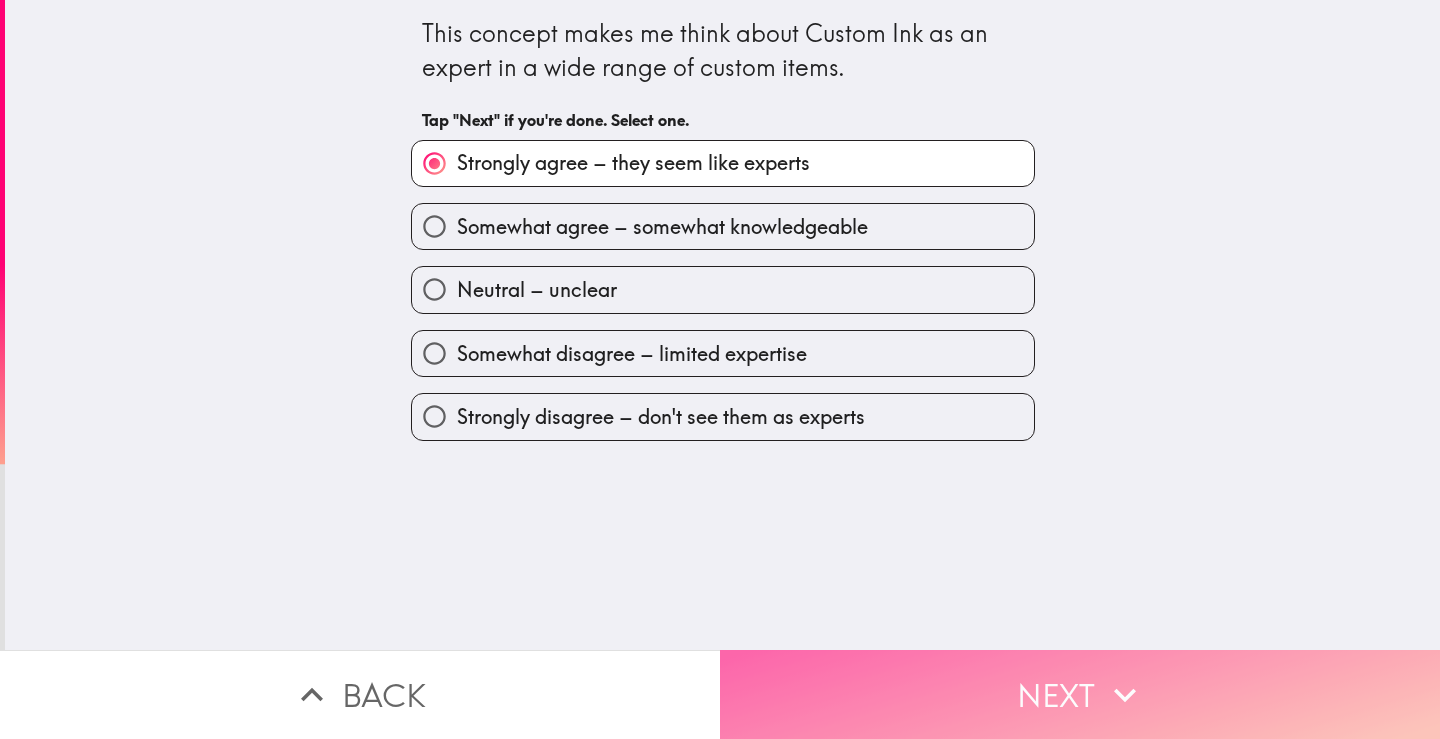 click on "Next" at bounding box center [1080, 694] 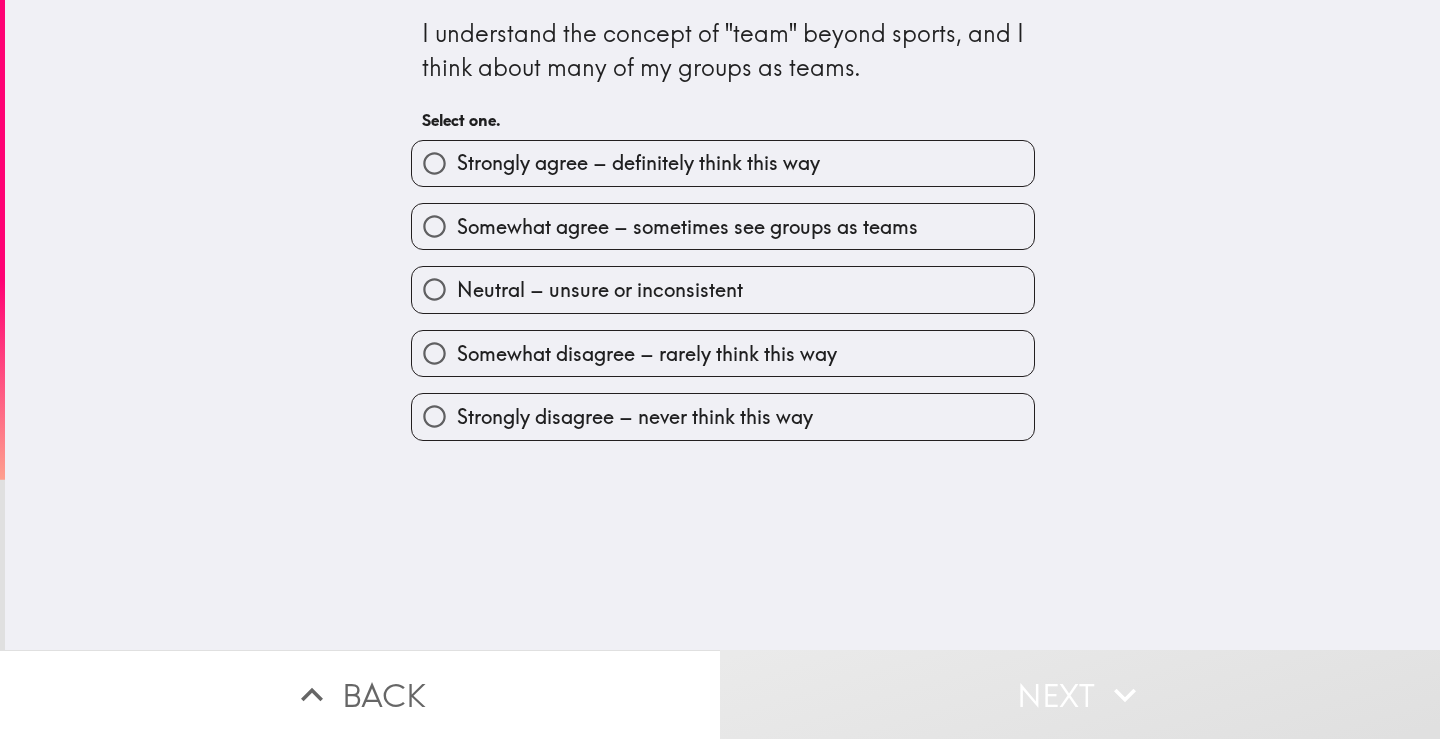 click on "Strongly agree – definitely think this way" at bounding box center [638, 163] 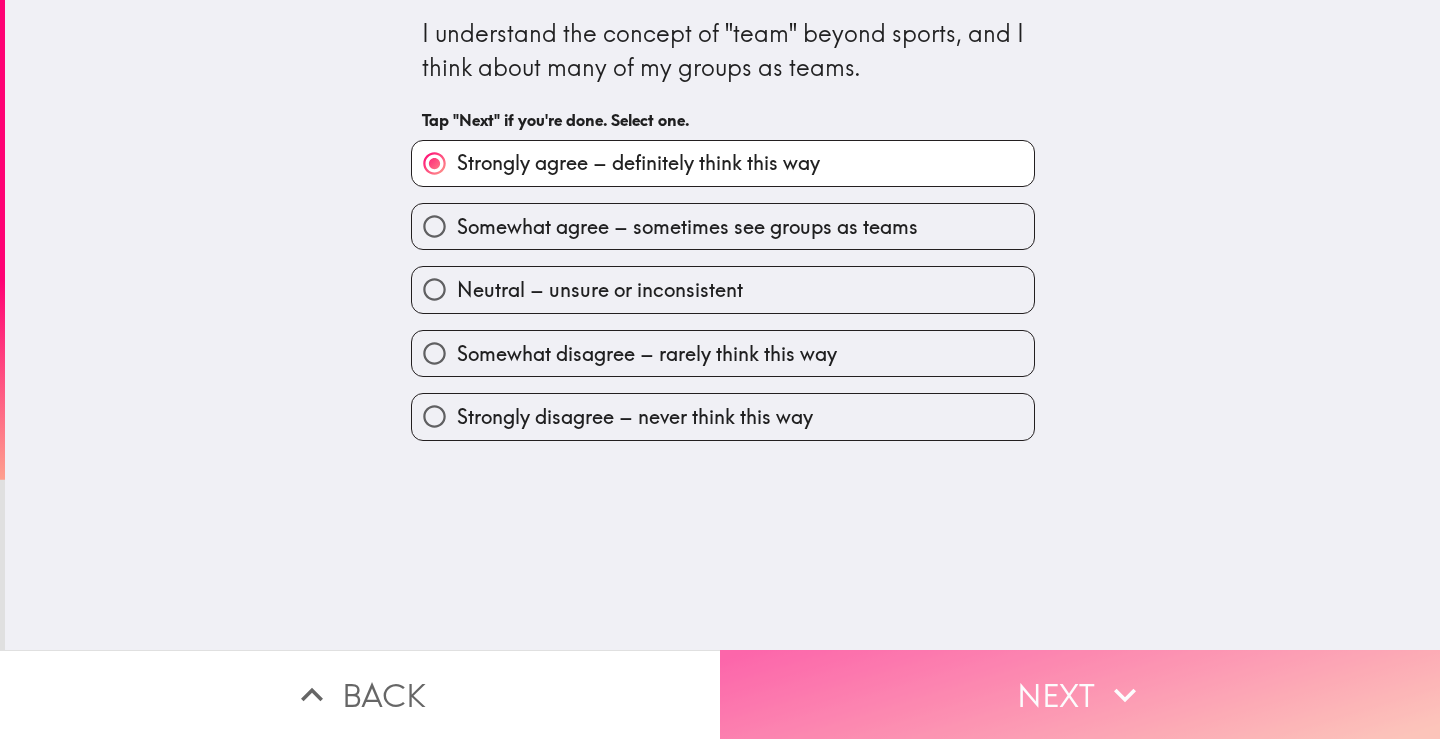 click on "Next" at bounding box center (1080, 694) 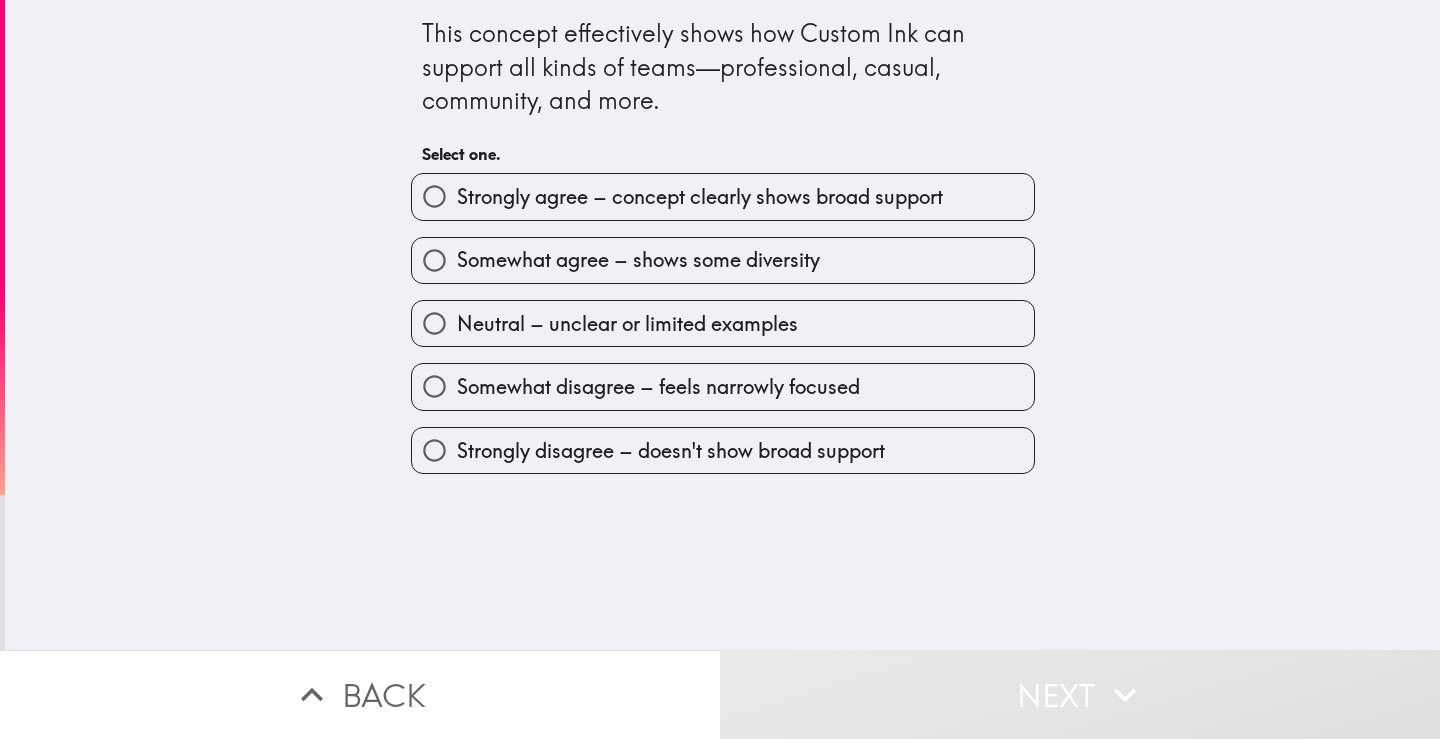 click on "Strongly agree – concept clearly shows broad support" at bounding box center [700, 197] 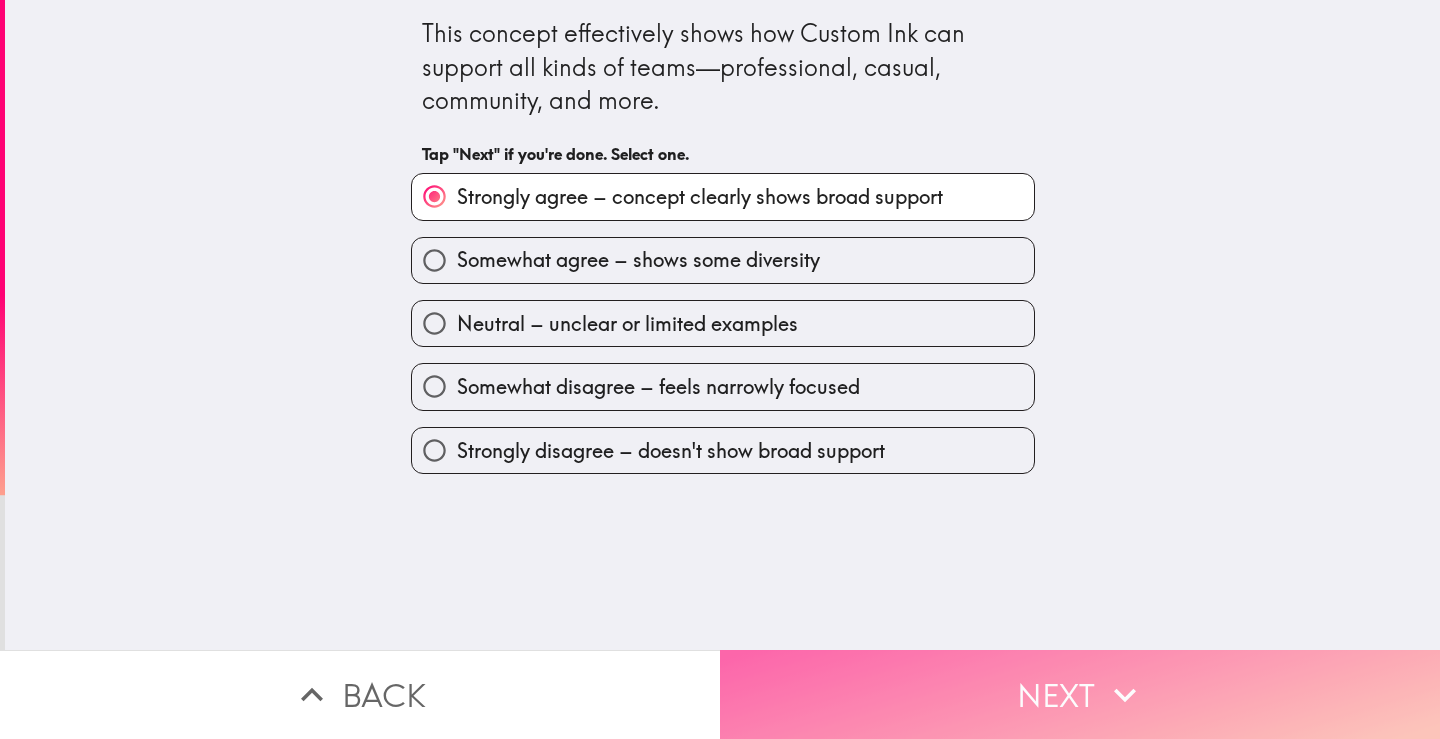 click on "Next" at bounding box center [1080, 694] 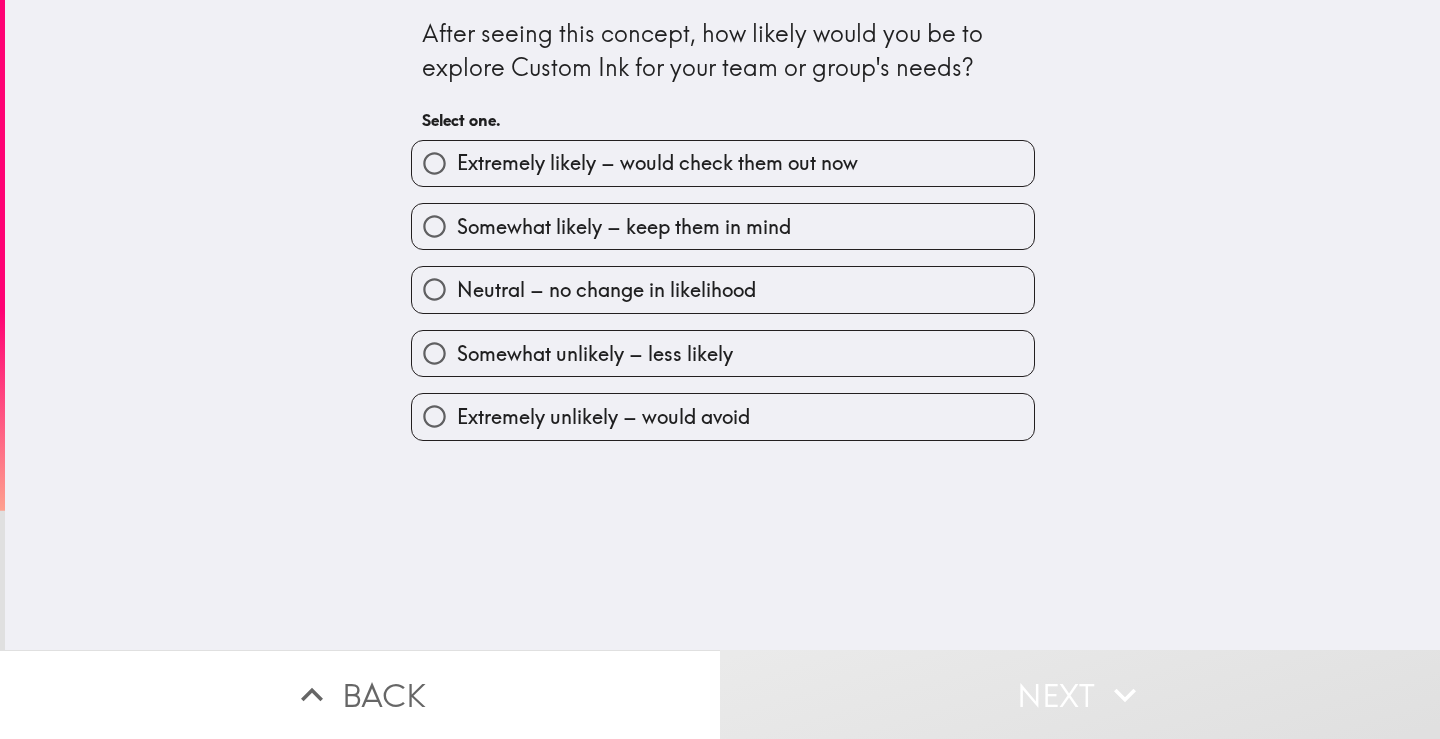 click on "Extremely likely – would check them out now" at bounding box center (657, 163) 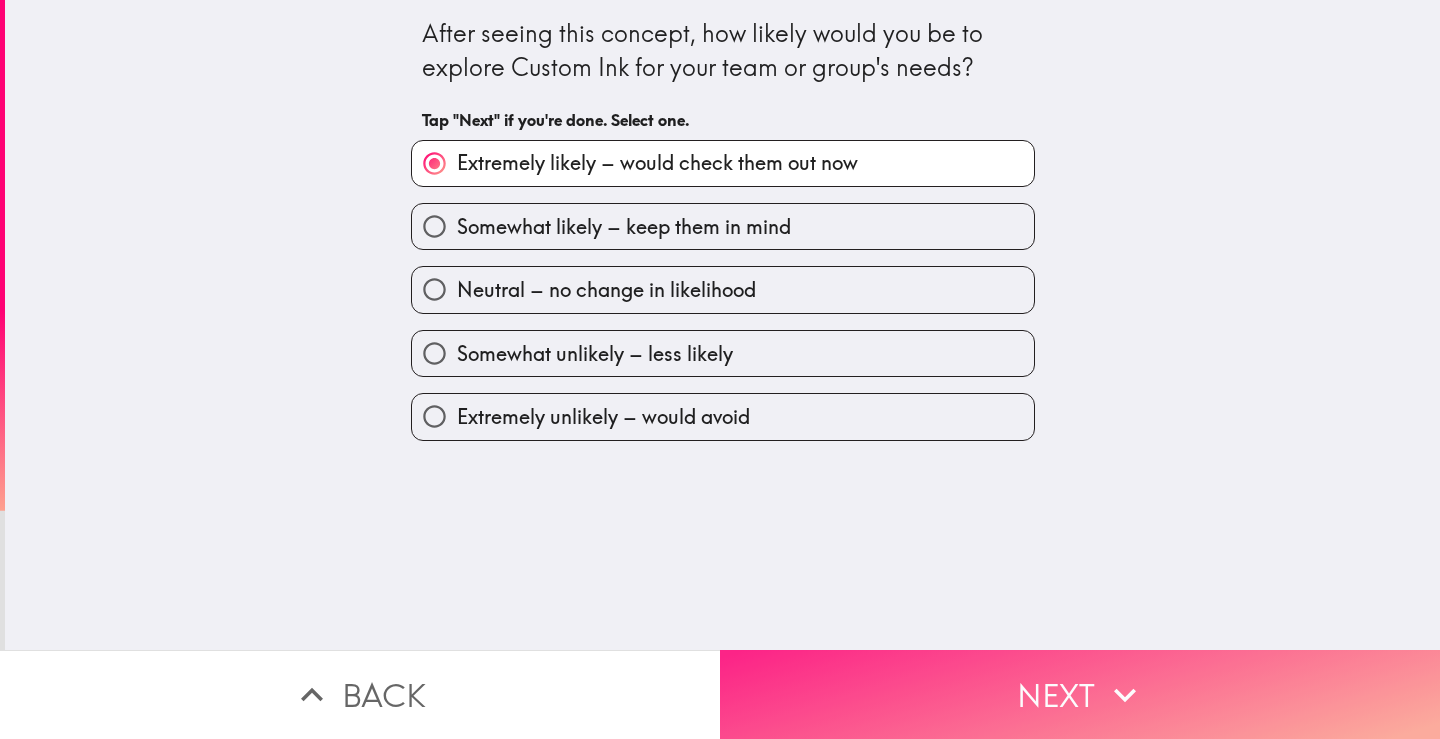 click on "Next" at bounding box center (1080, 694) 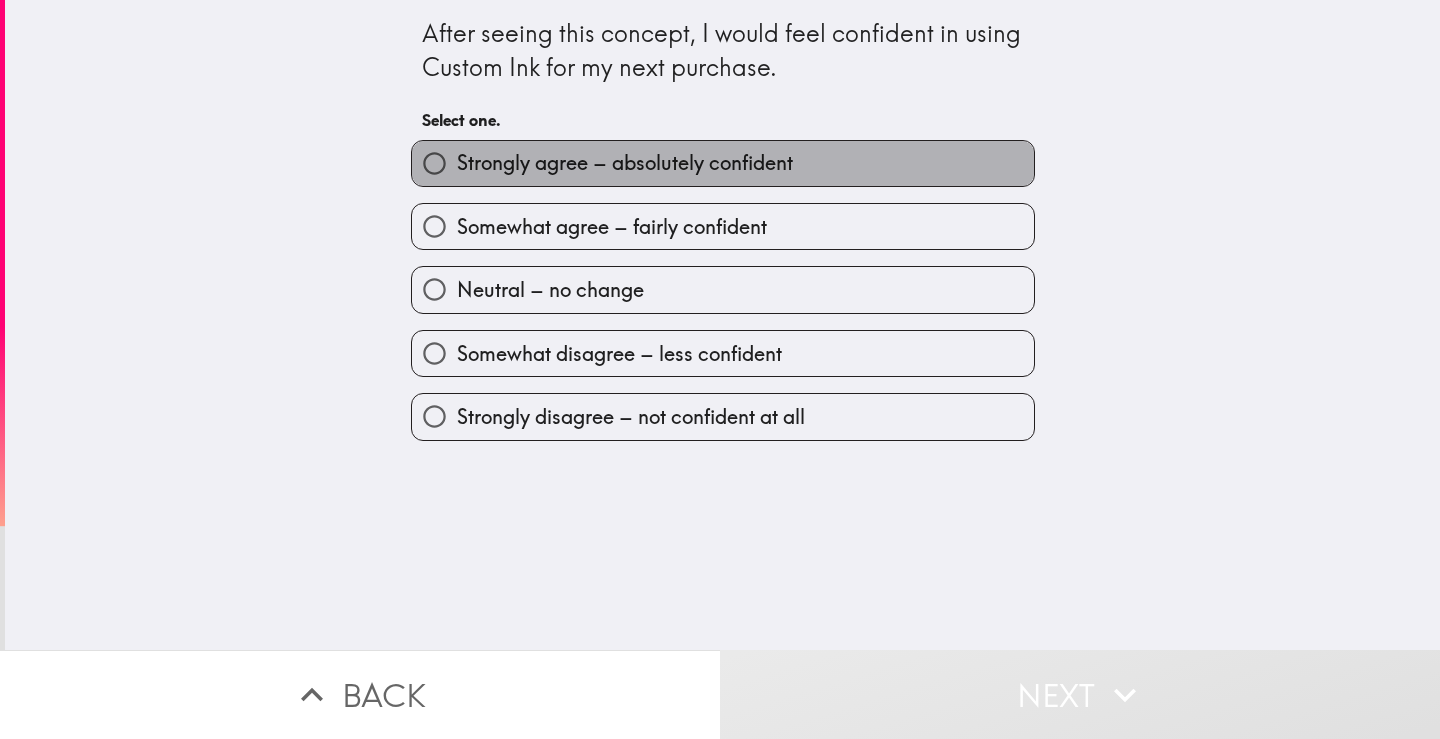 click on "Strongly agree – absolutely confident" at bounding box center [625, 163] 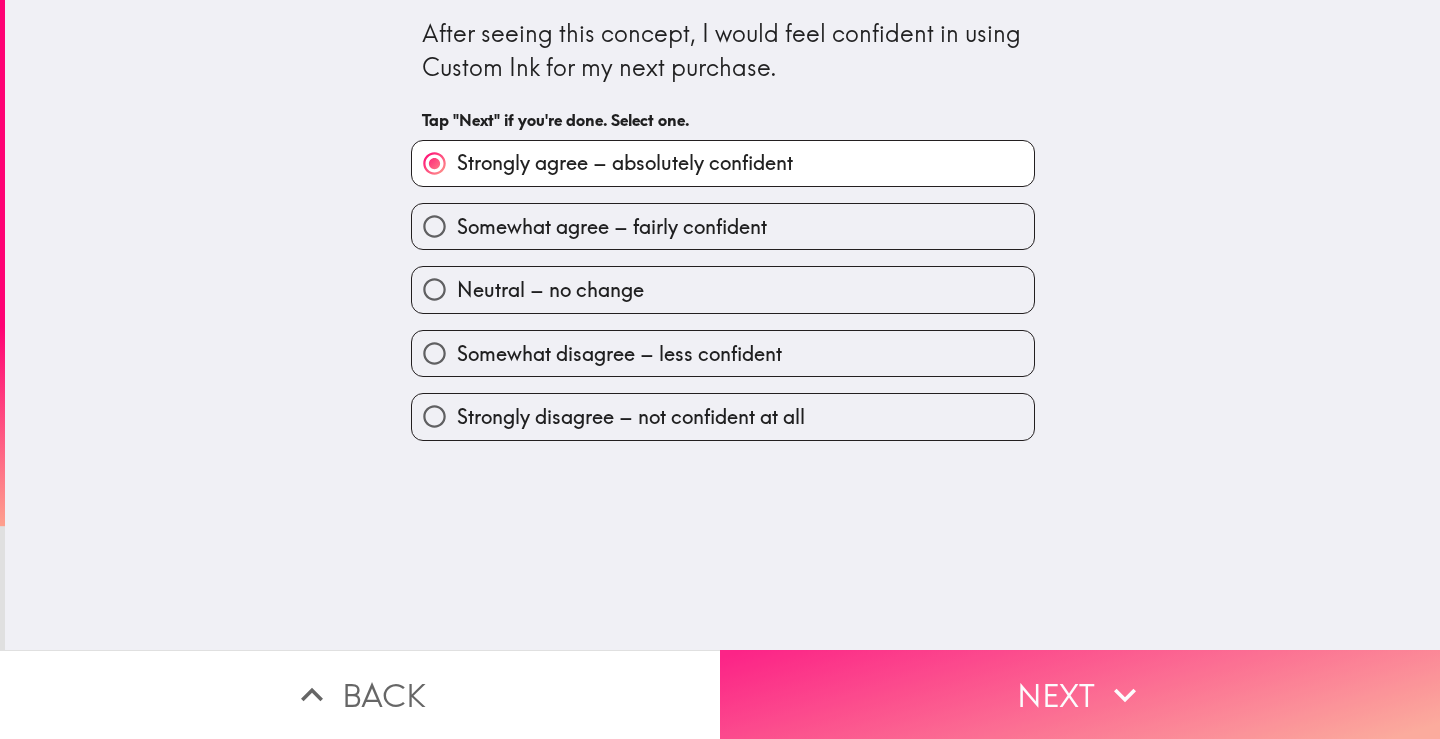drag, startPoint x: 843, startPoint y: 671, endPoint x: 830, endPoint y: 655, distance: 20.615528 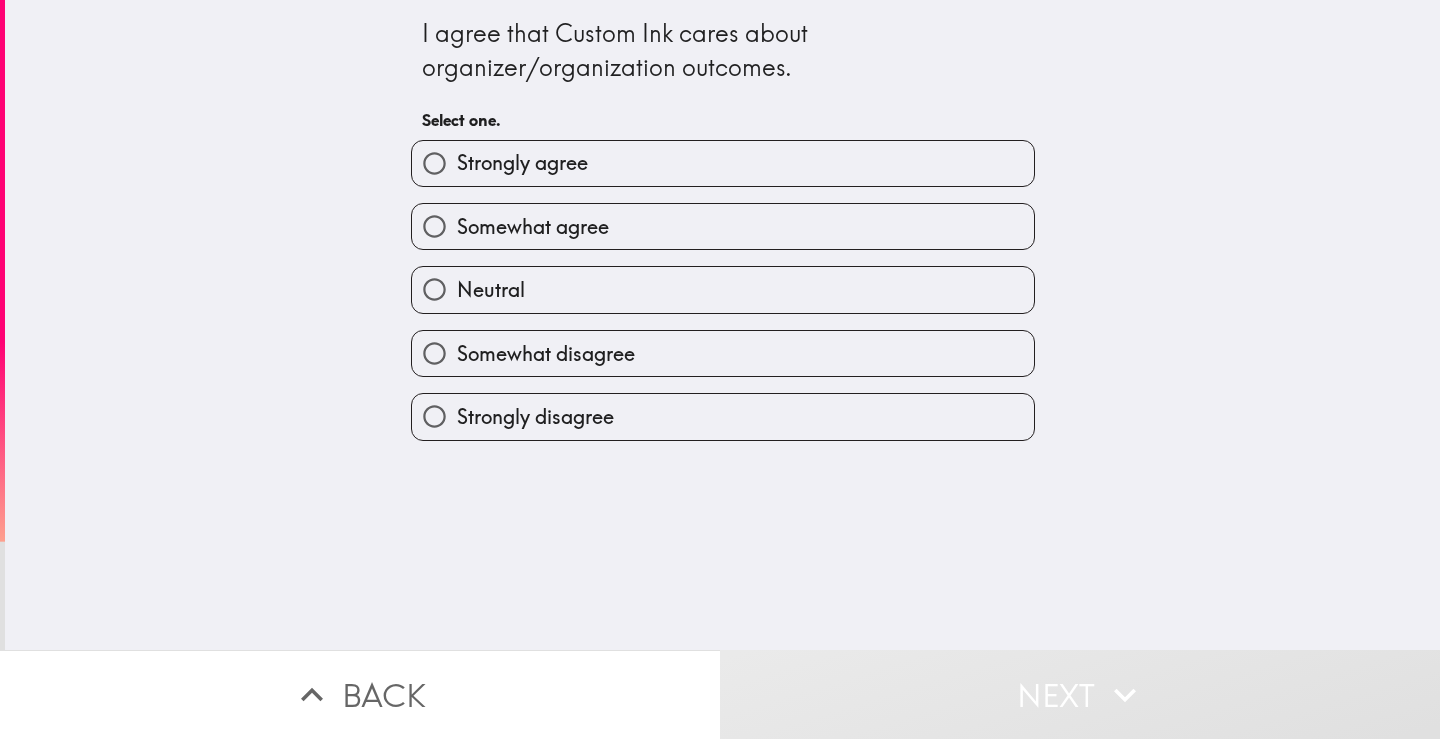 click on "Strongly agree" at bounding box center [723, 163] 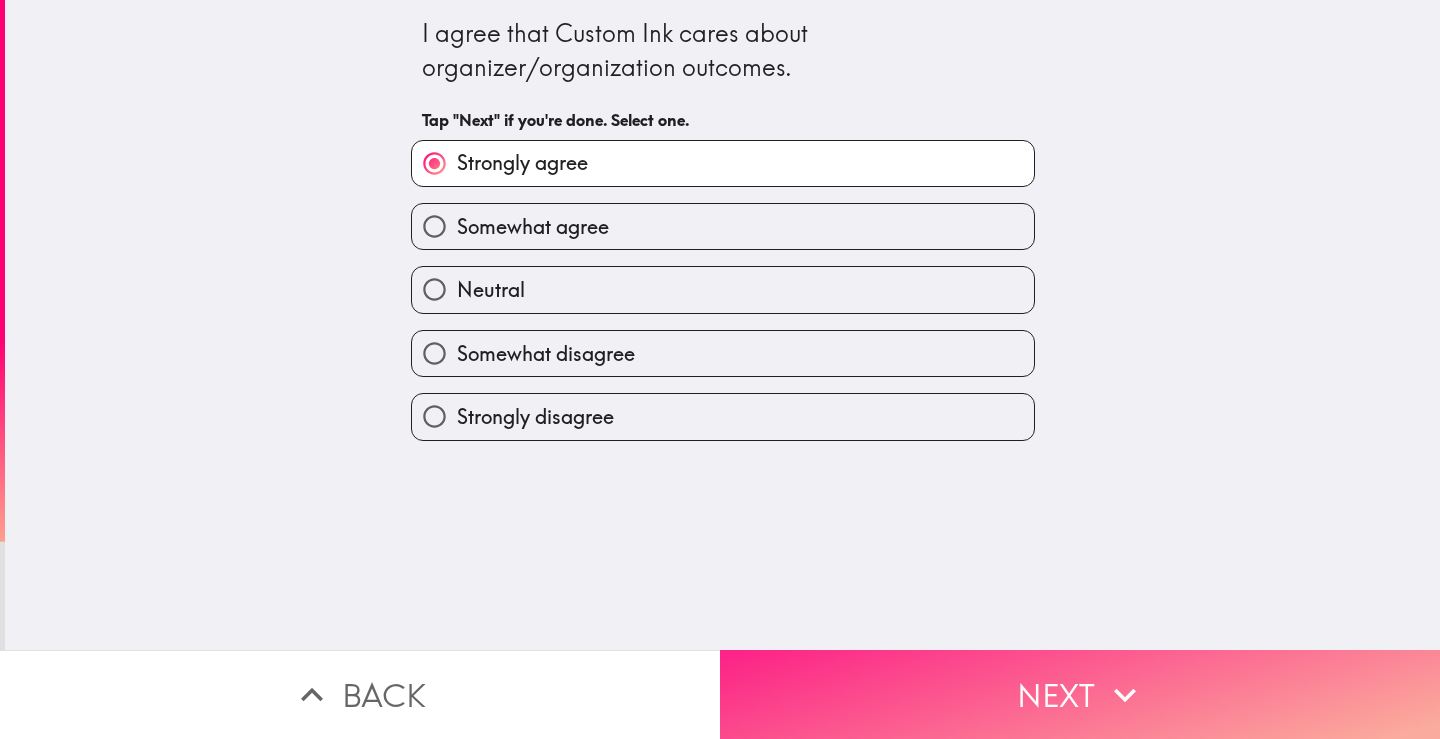 click on "Next" at bounding box center [1080, 694] 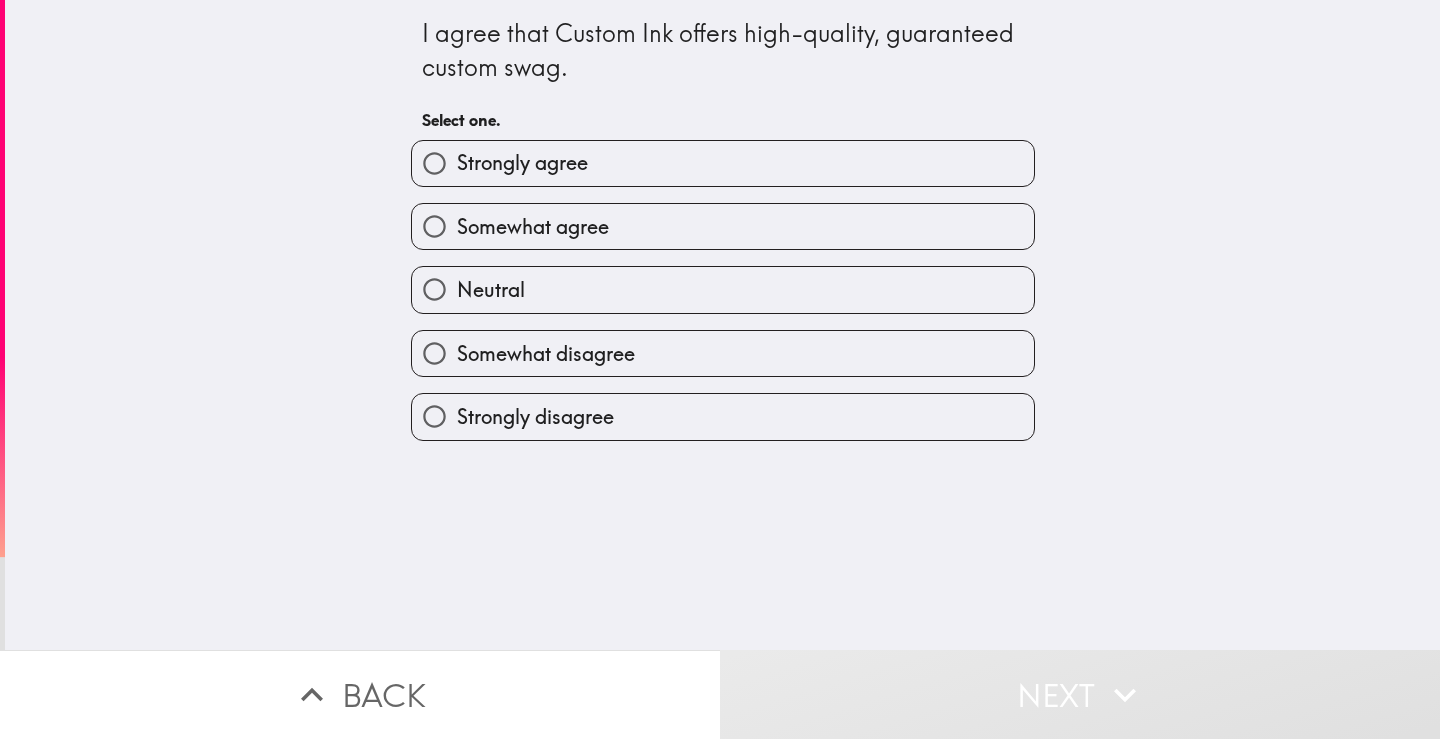 click on "Strongly agree" at bounding box center (723, 163) 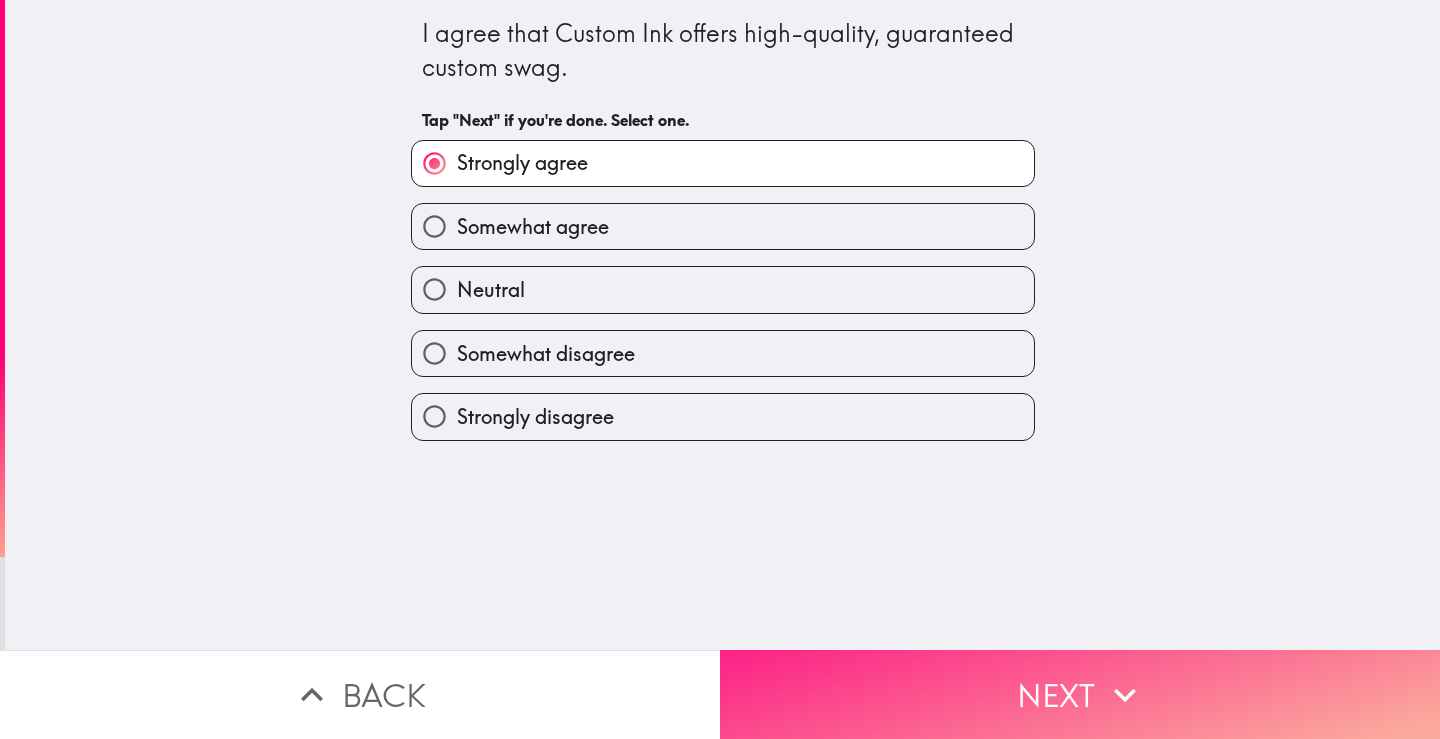 click on "Next" at bounding box center [1080, 694] 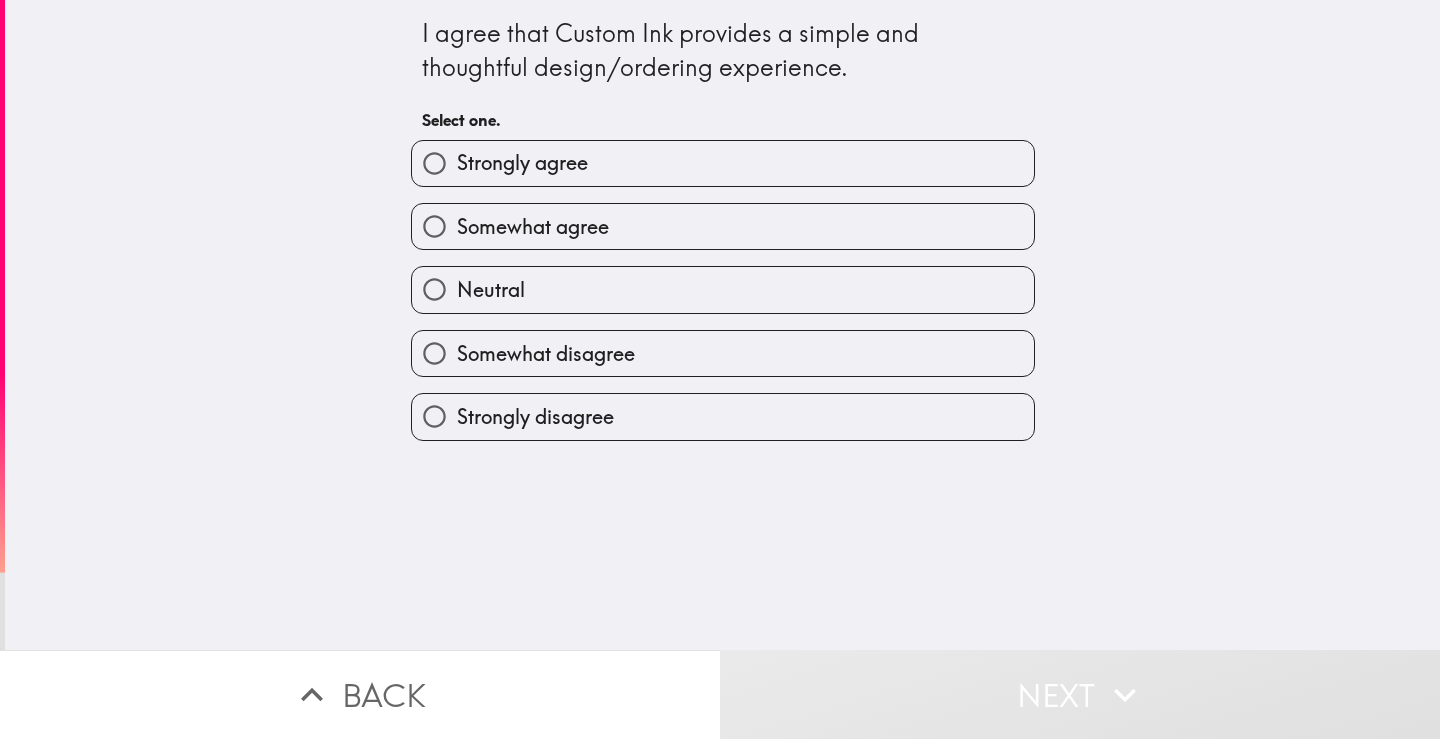 click on "Strongly agree" at bounding box center [723, 163] 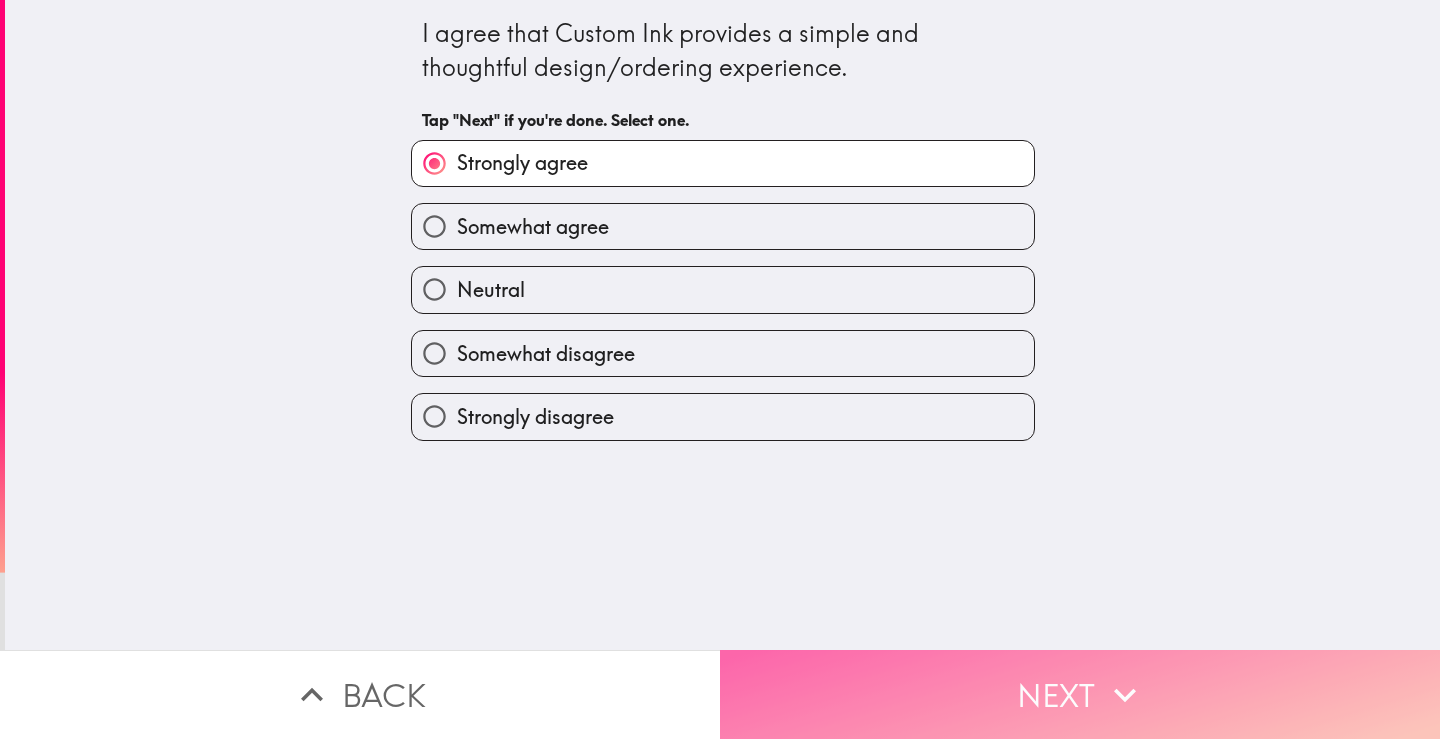 click on "Next" at bounding box center [1080, 694] 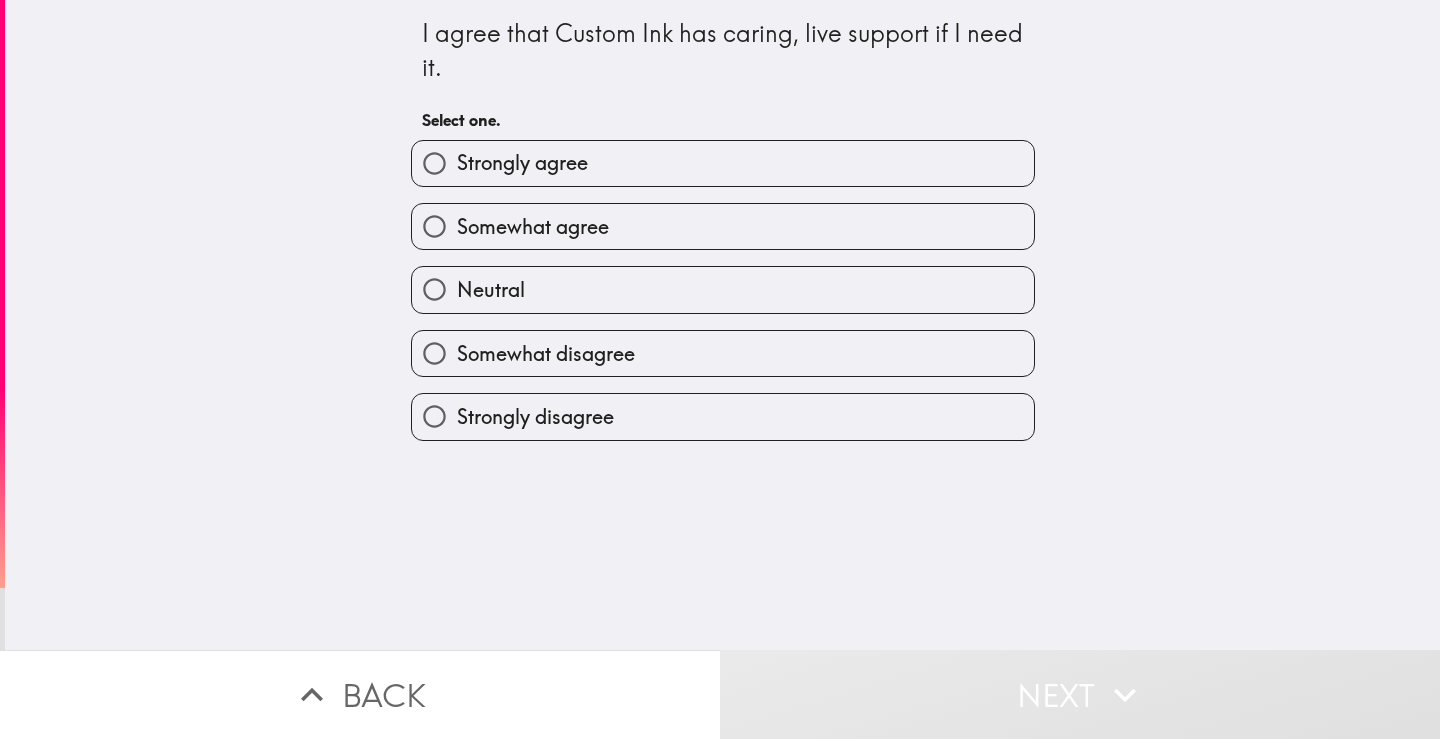 click on "Strongly agree" at bounding box center [723, 163] 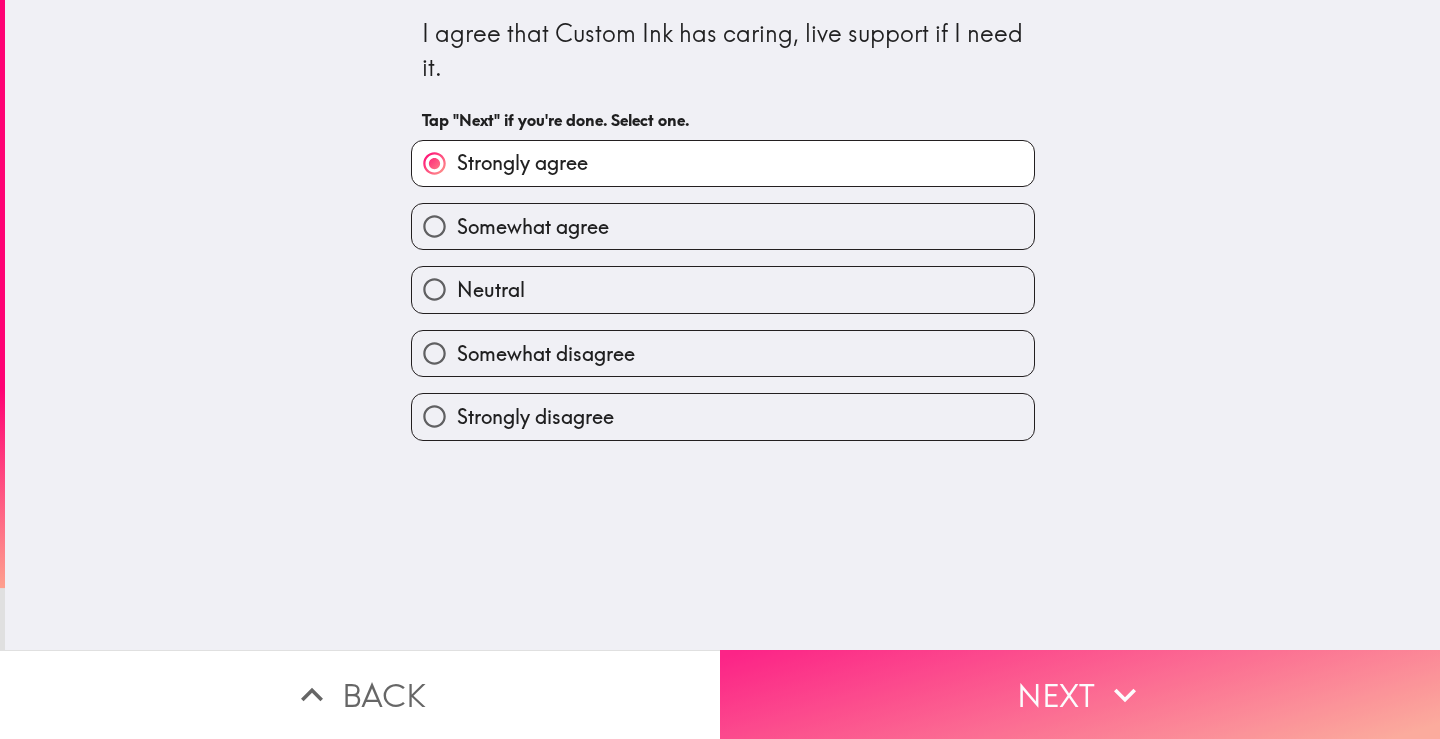 click on "Next" at bounding box center (1080, 694) 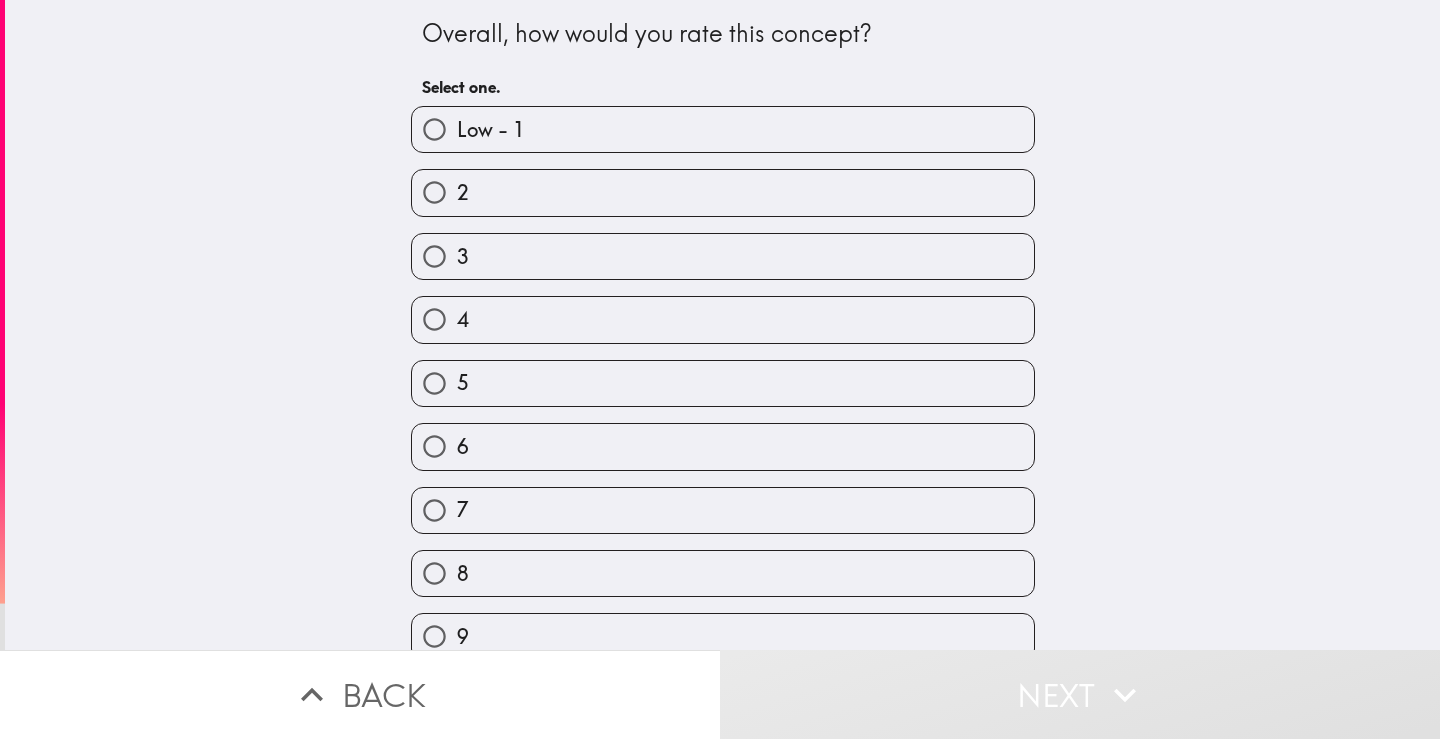 click on "3" at bounding box center (723, 256) 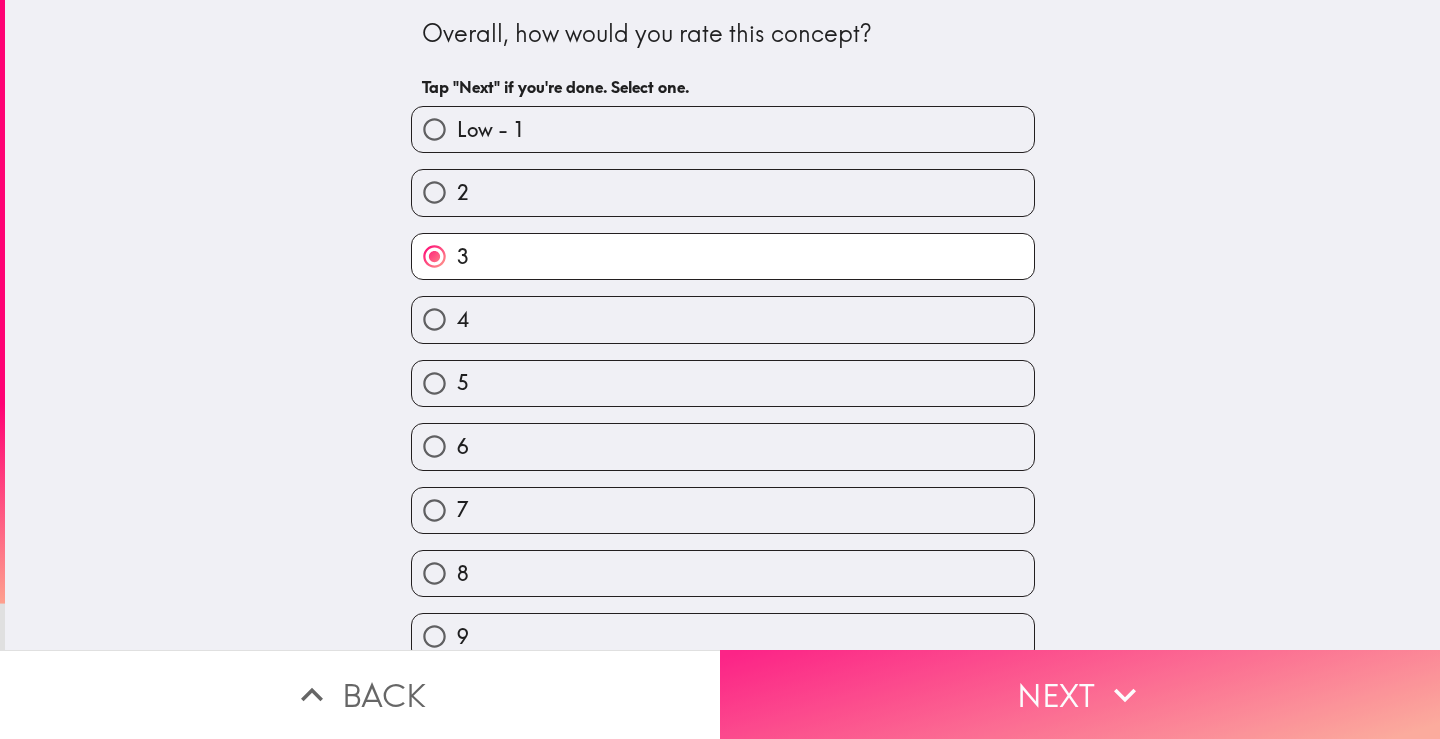 click on "Next" at bounding box center (1080, 694) 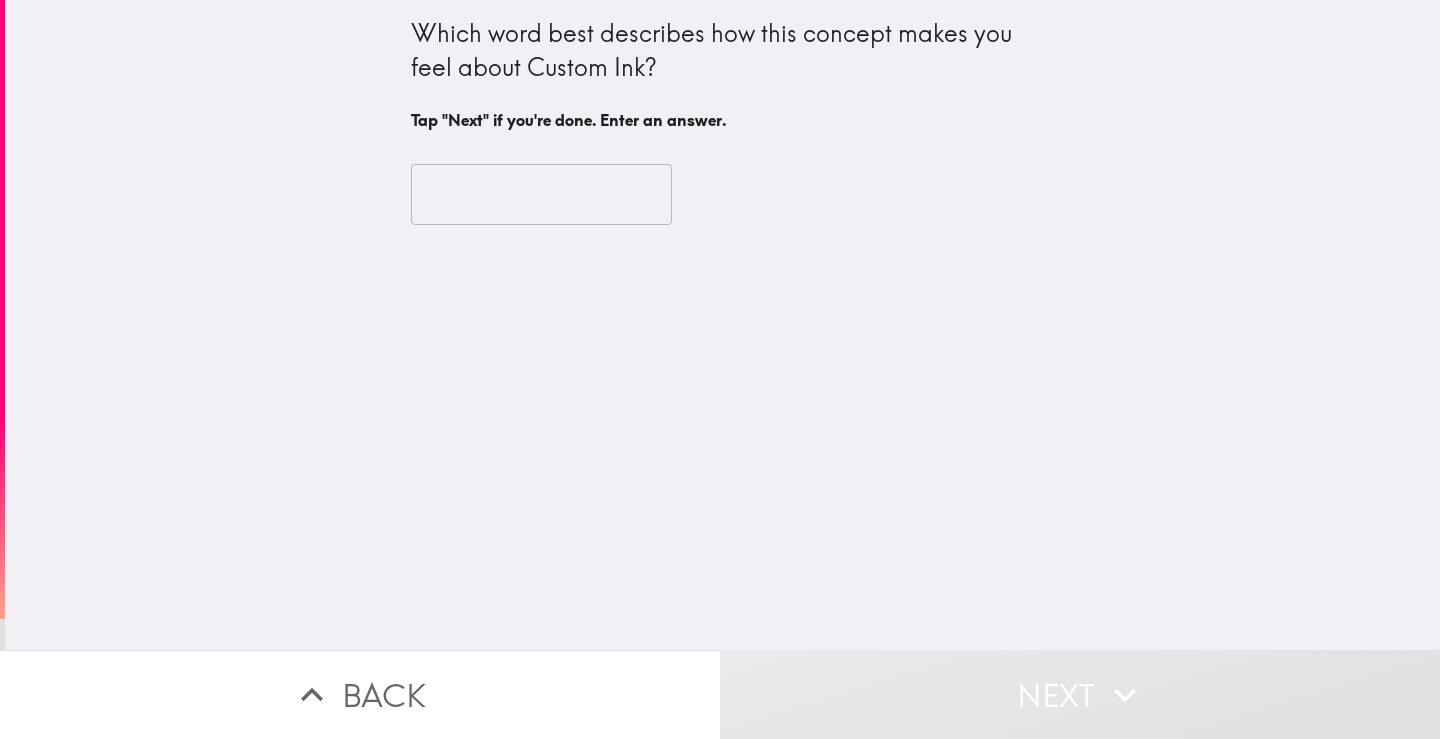 click at bounding box center [541, 195] 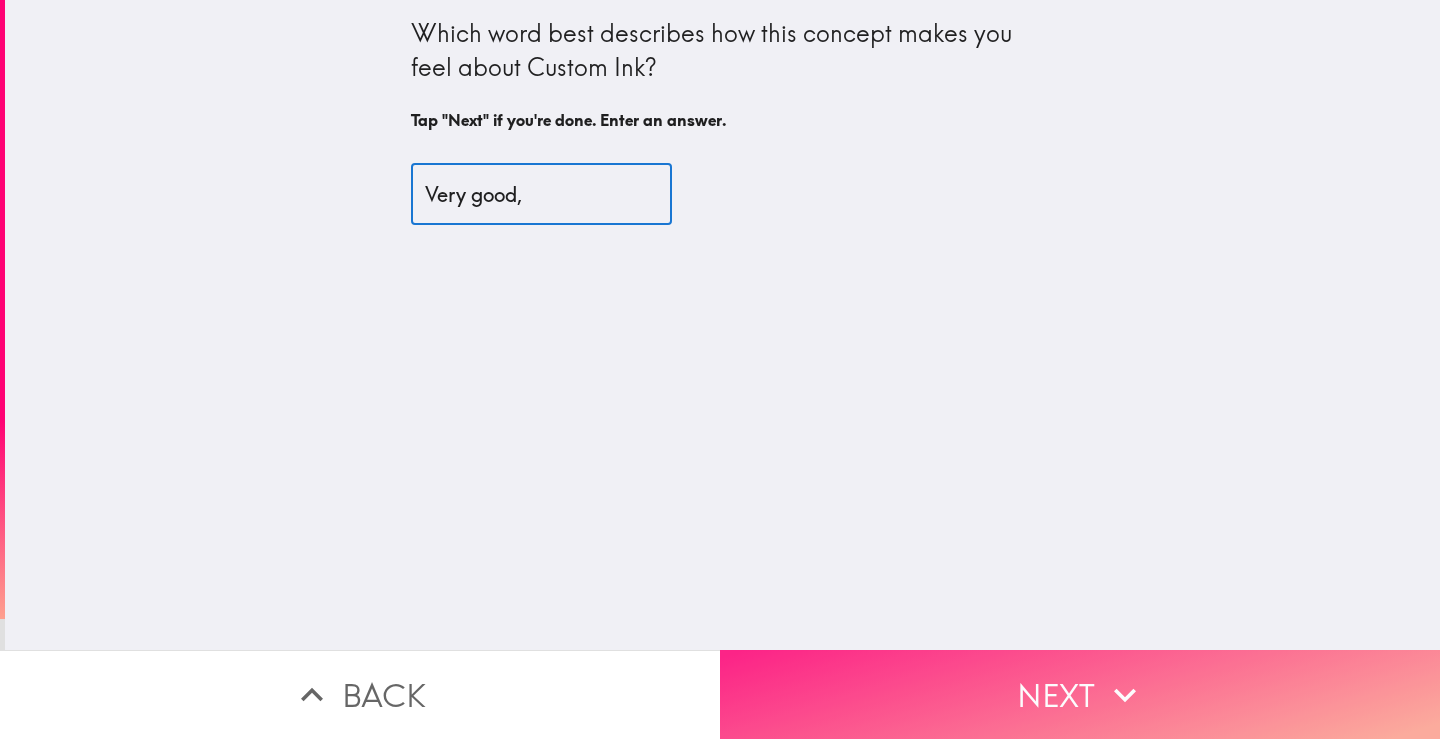 type on "Very good," 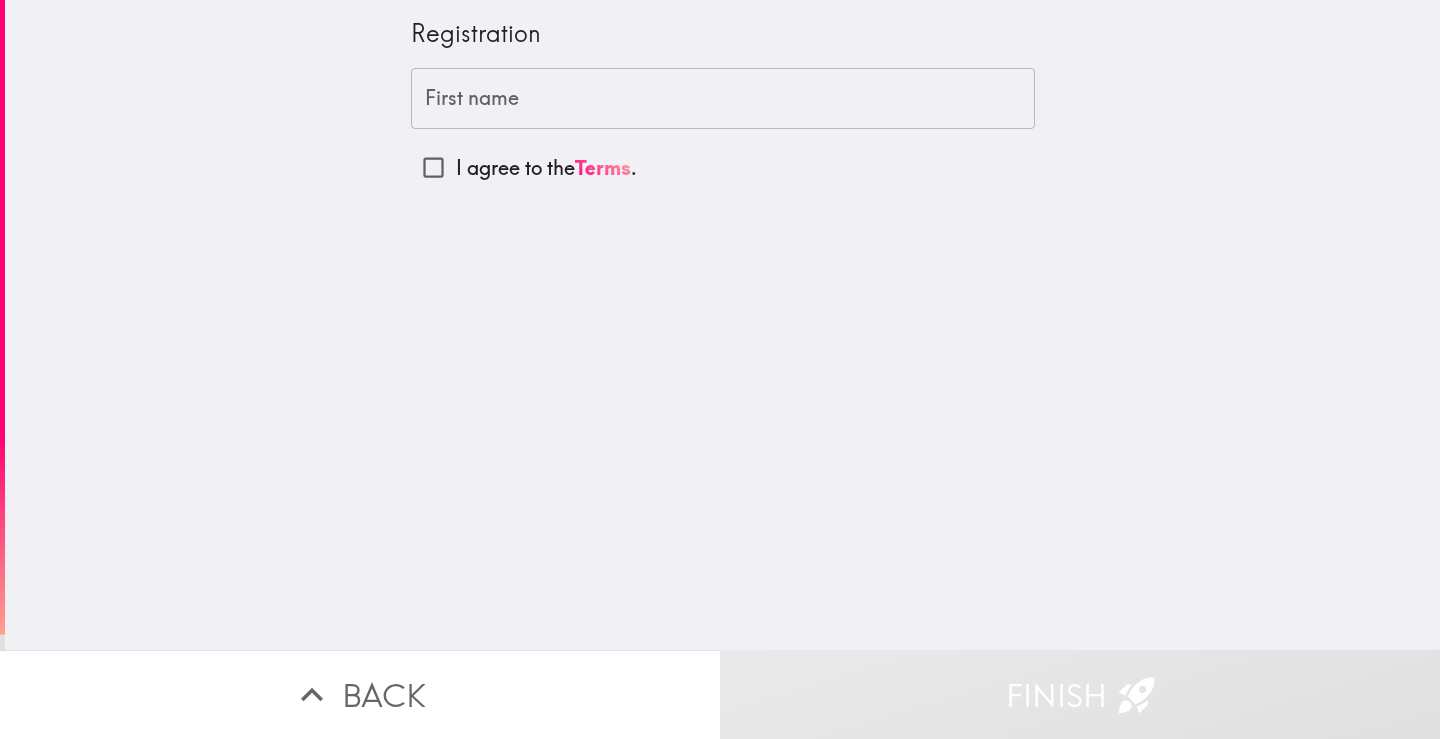 click on "First name First name" at bounding box center [723, 99] 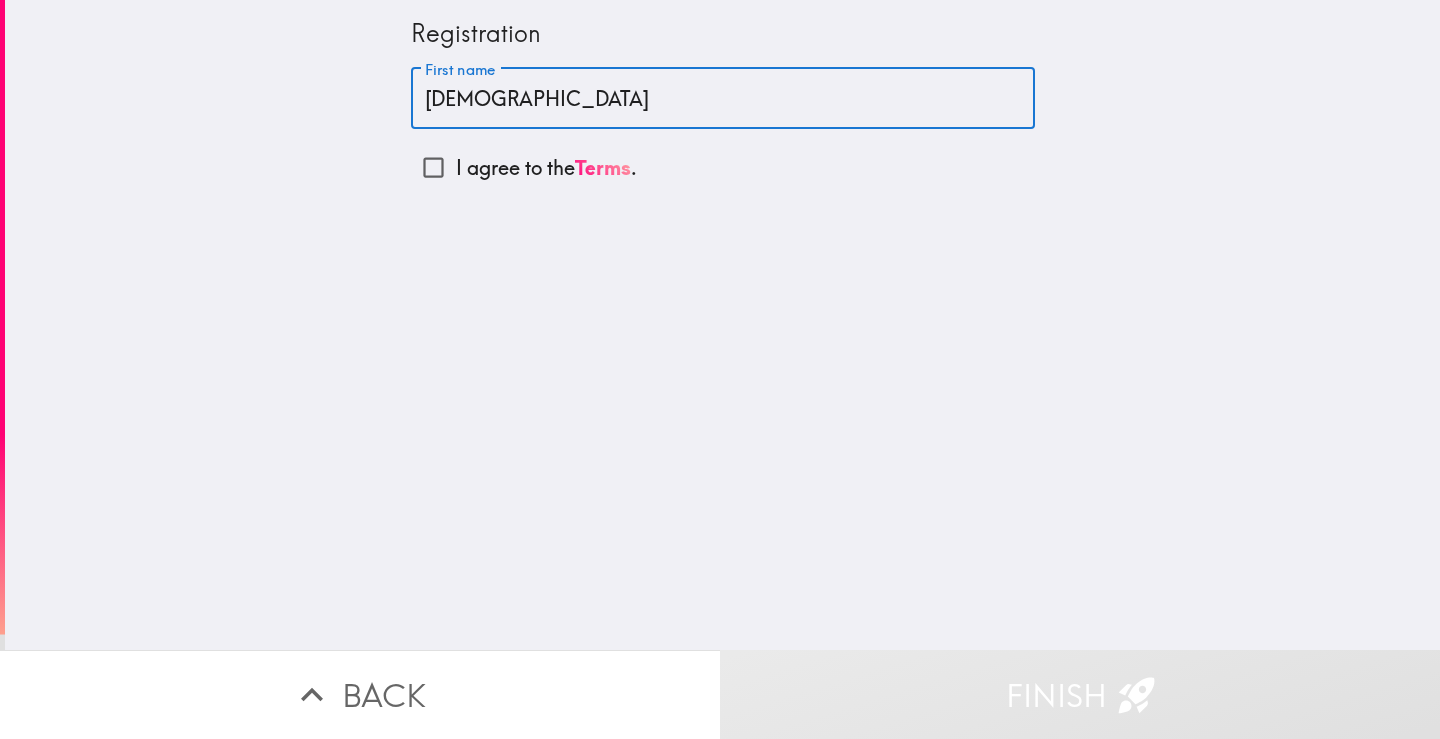 type on "[DEMOGRAPHIC_DATA]" 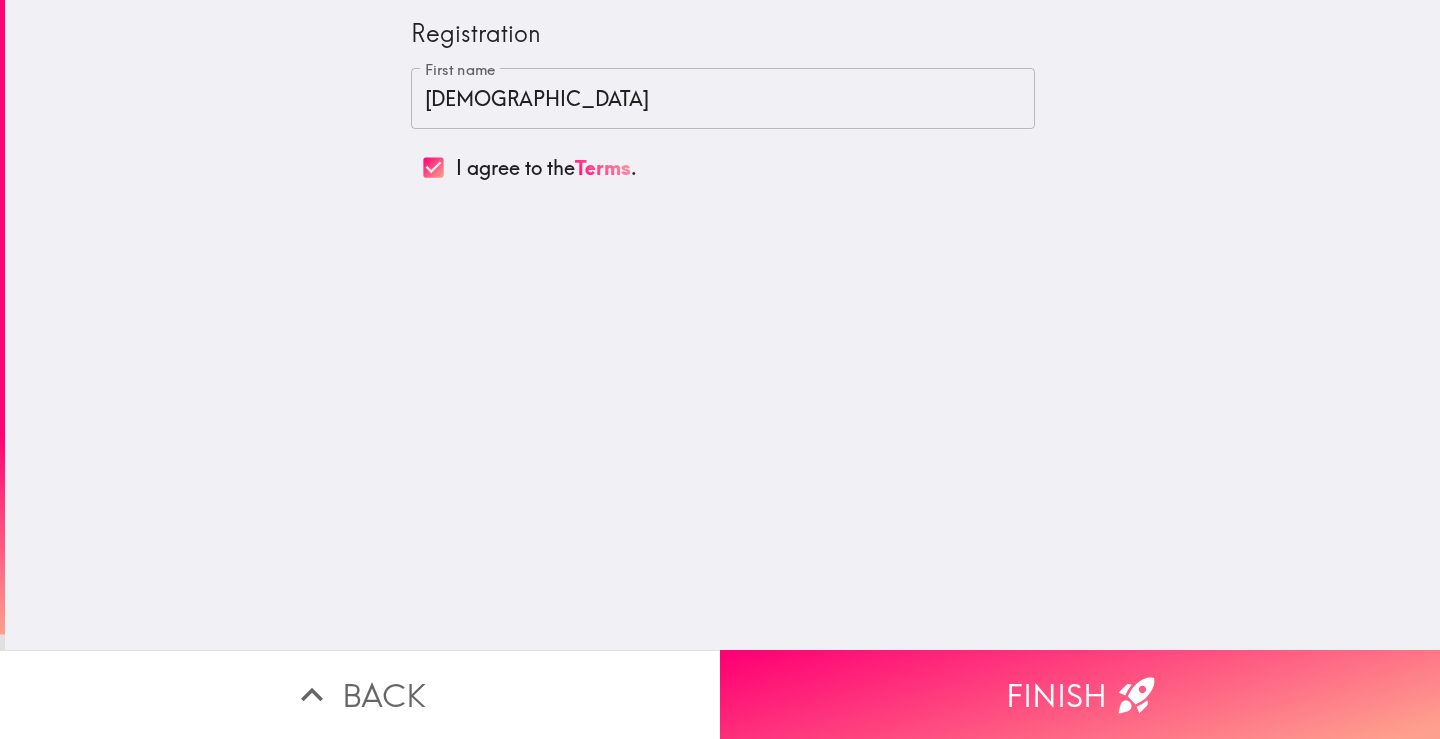 click on "Finish" at bounding box center [1080, 694] 